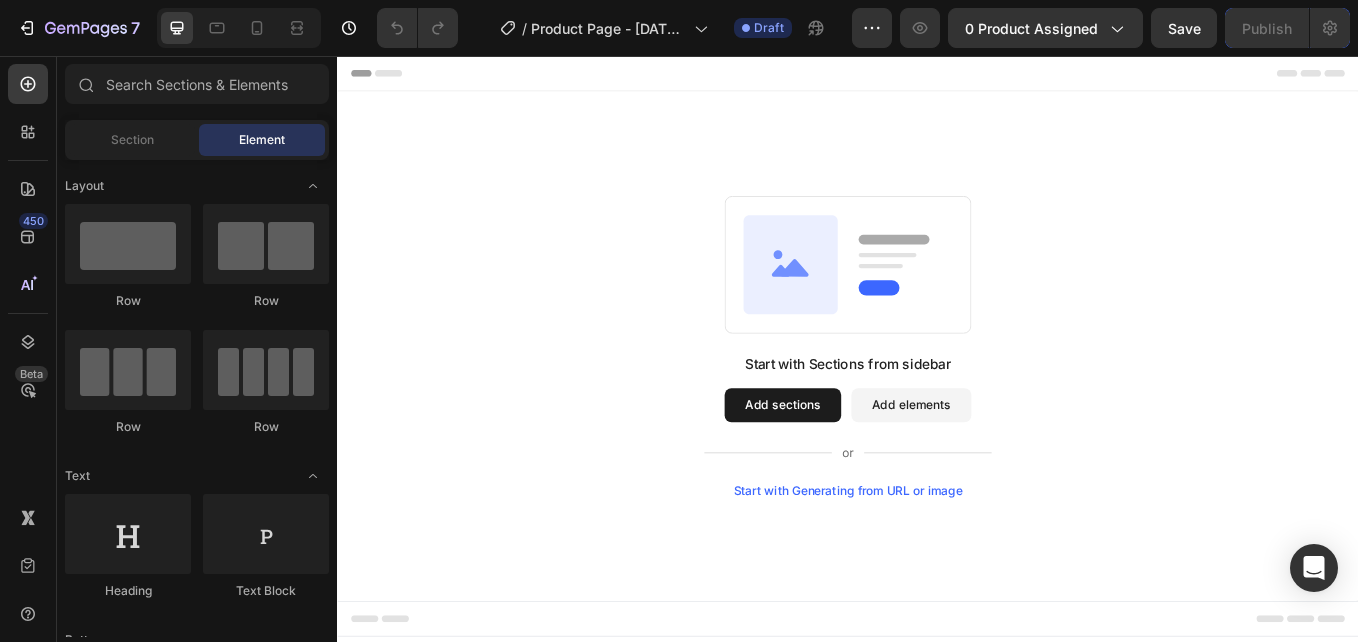 scroll, scrollTop: 0, scrollLeft: 0, axis: both 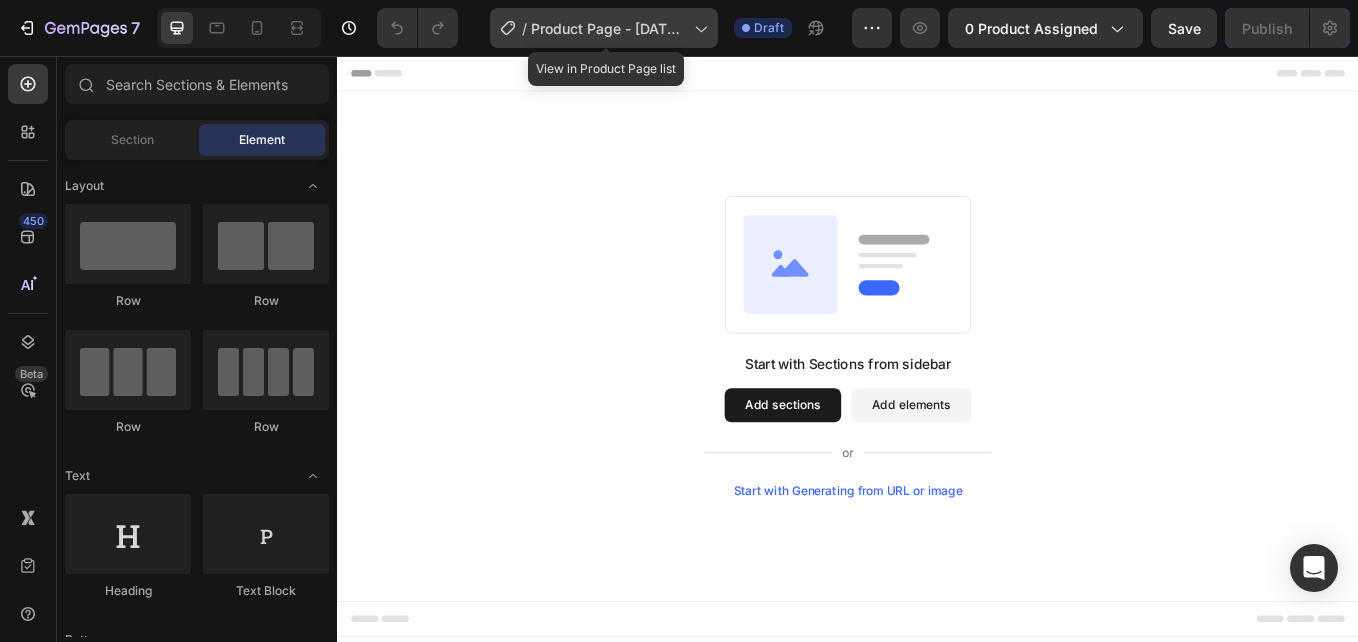 click on "Product Page - Aug 3, 22:13:31" at bounding box center (608, 28) 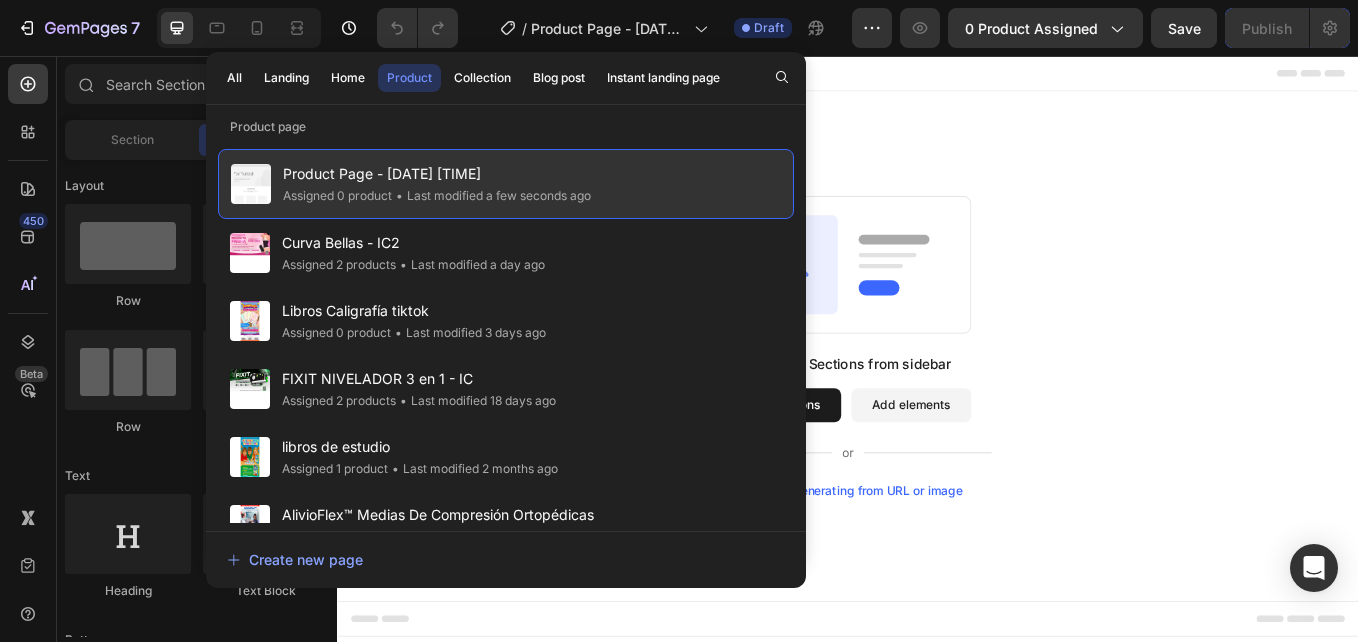 click on "Product Page - Aug 3, 22:13:31" at bounding box center [437, 174] 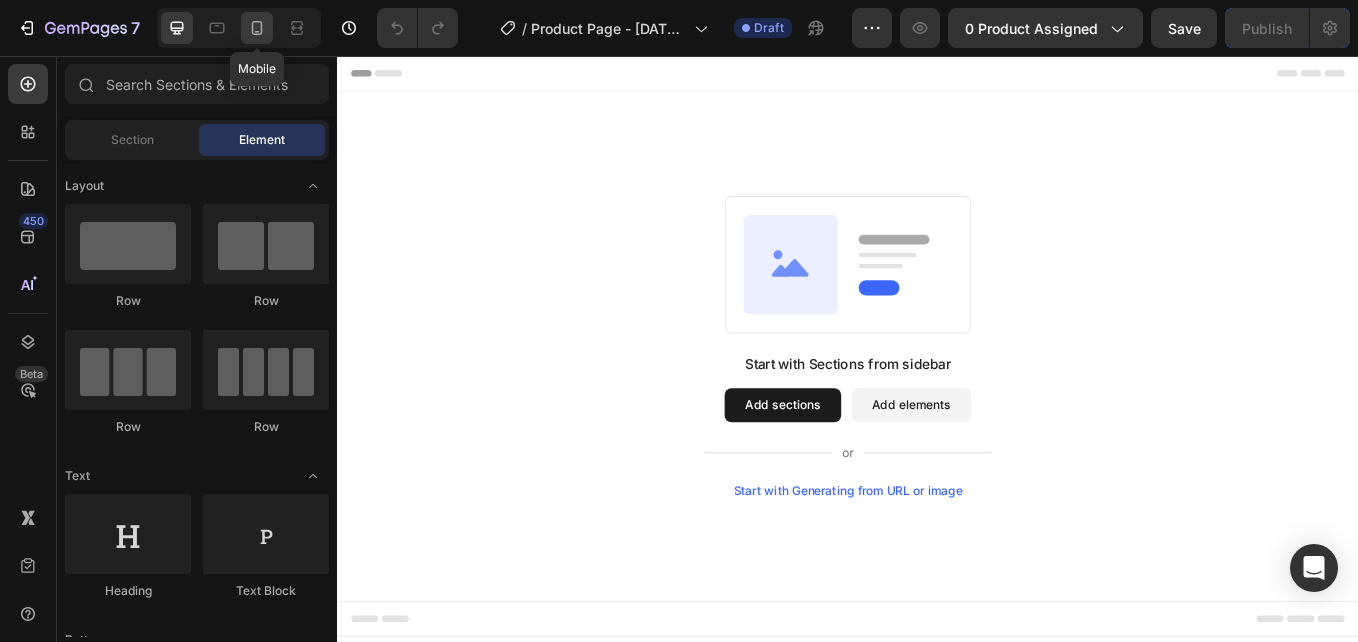 click 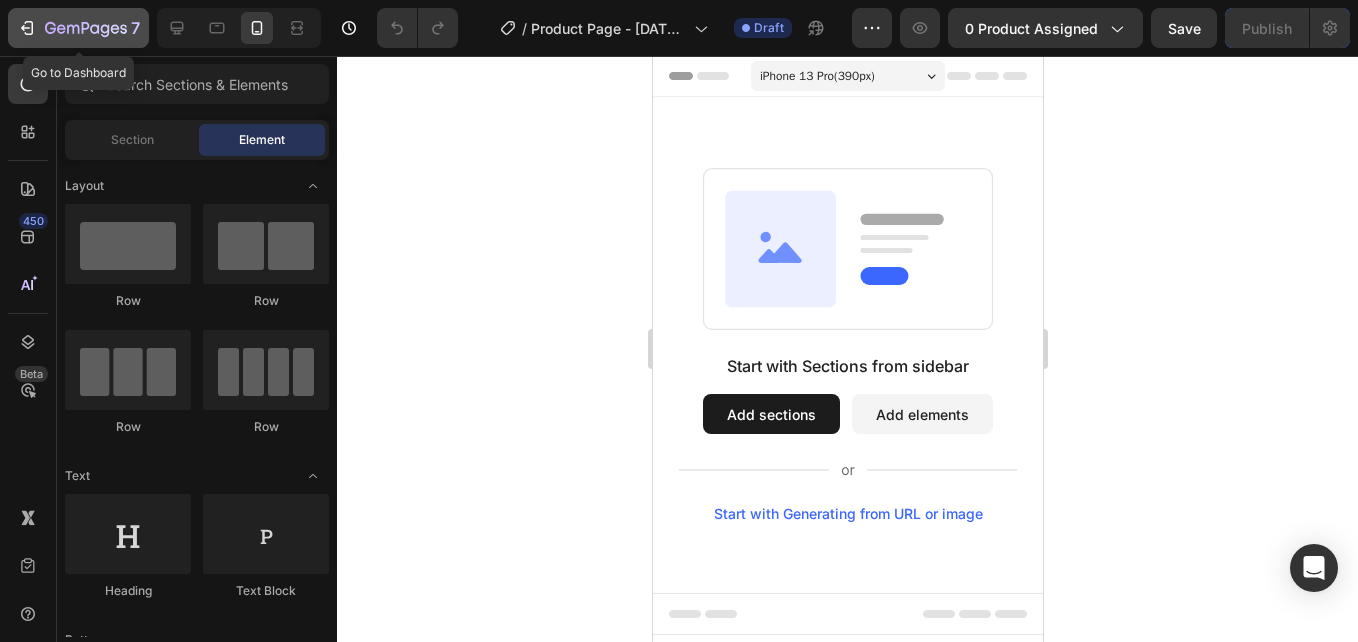 click 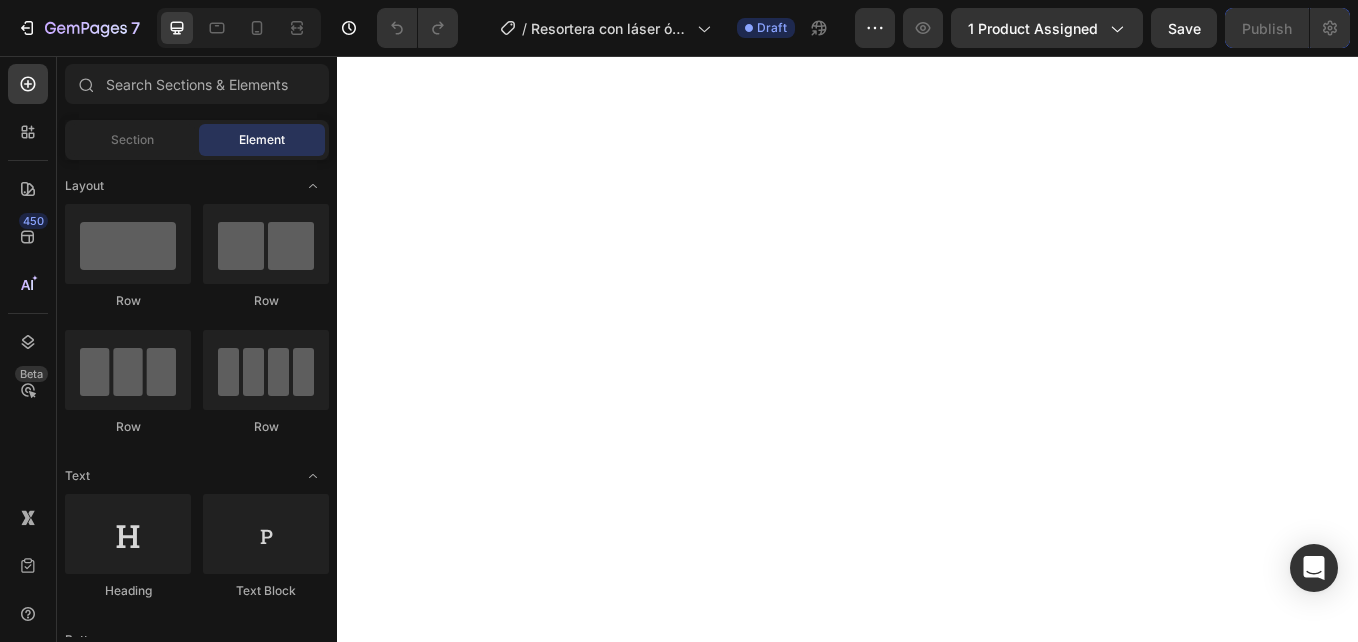 scroll, scrollTop: 0, scrollLeft: 0, axis: both 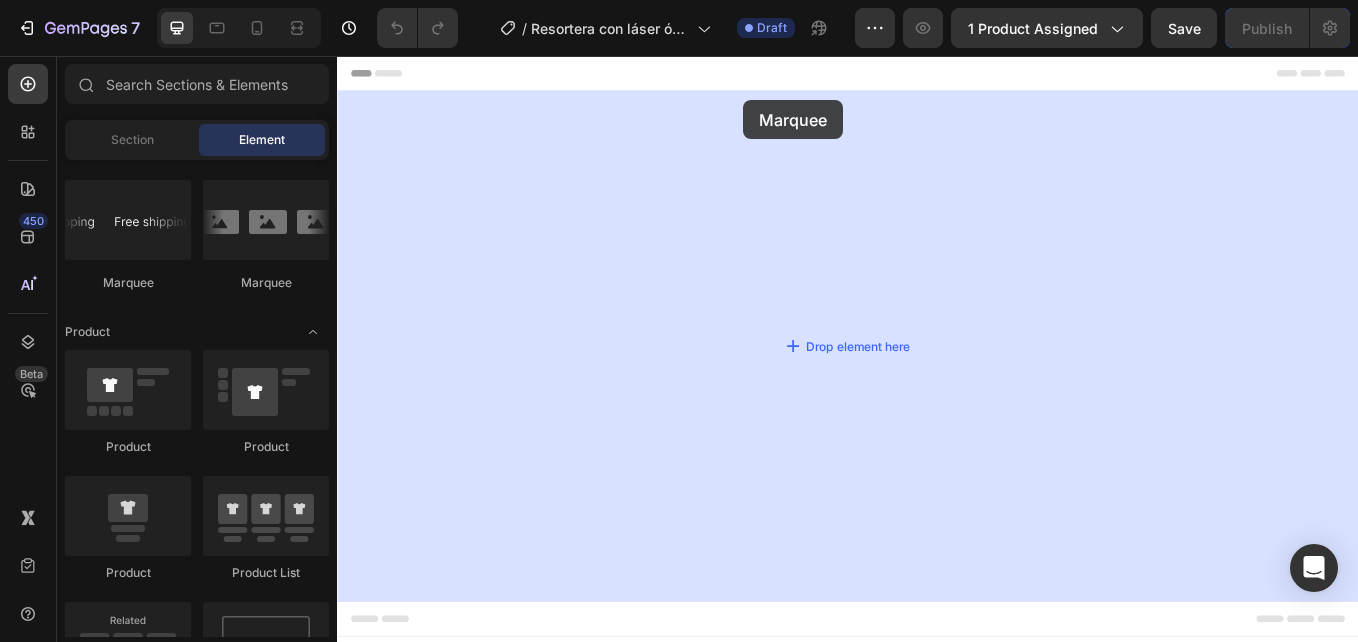 drag, startPoint x: 472, startPoint y: 284, endPoint x: 814, endPoint y: 108, distance: 384.6297 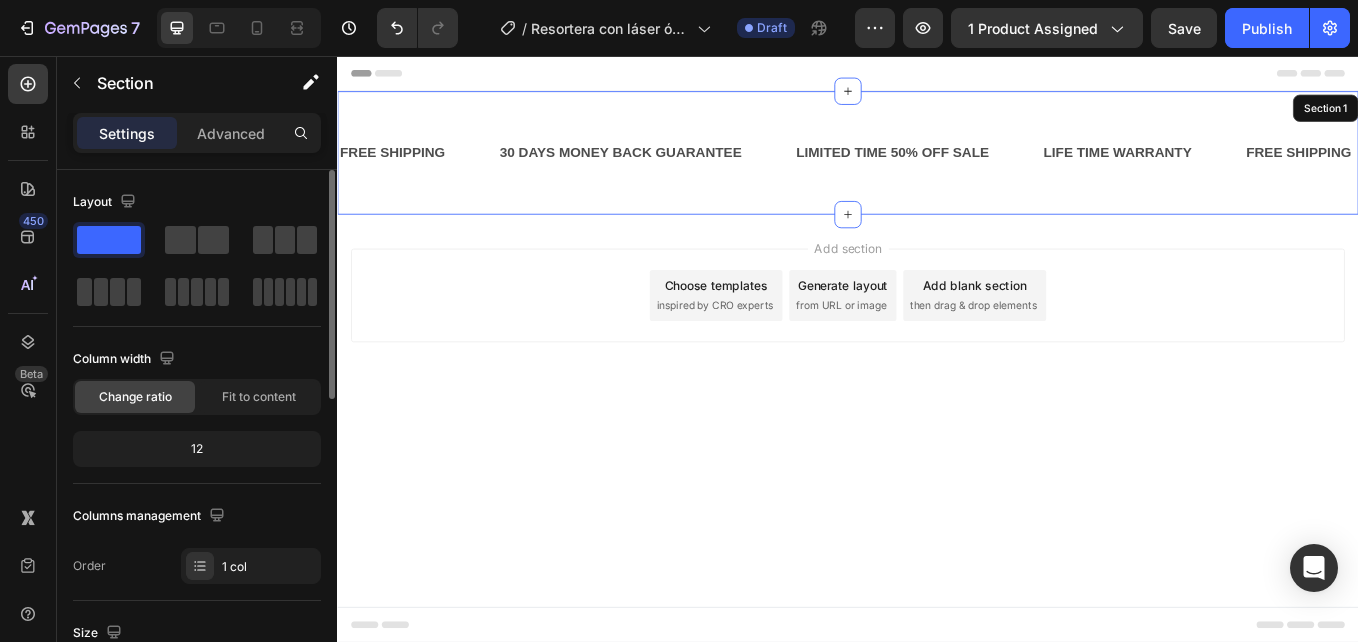 click on "Layout Column width Change ratio Fit to content 12 Columns management Order 1 col" 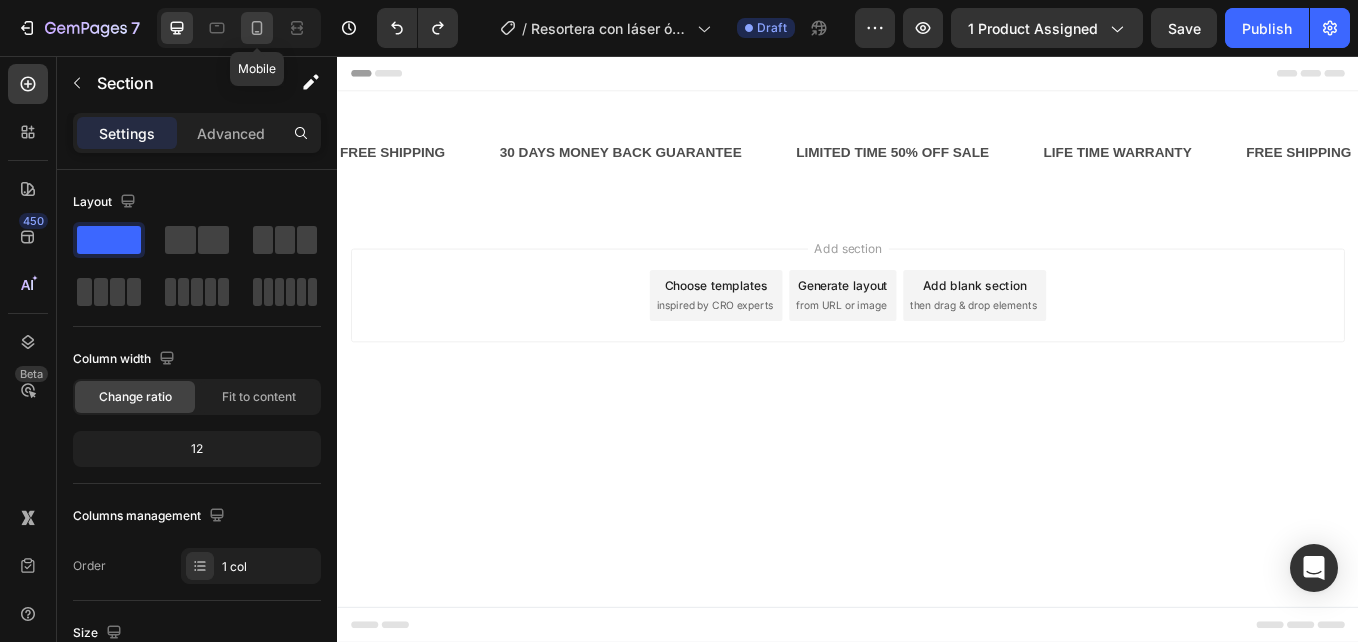 click 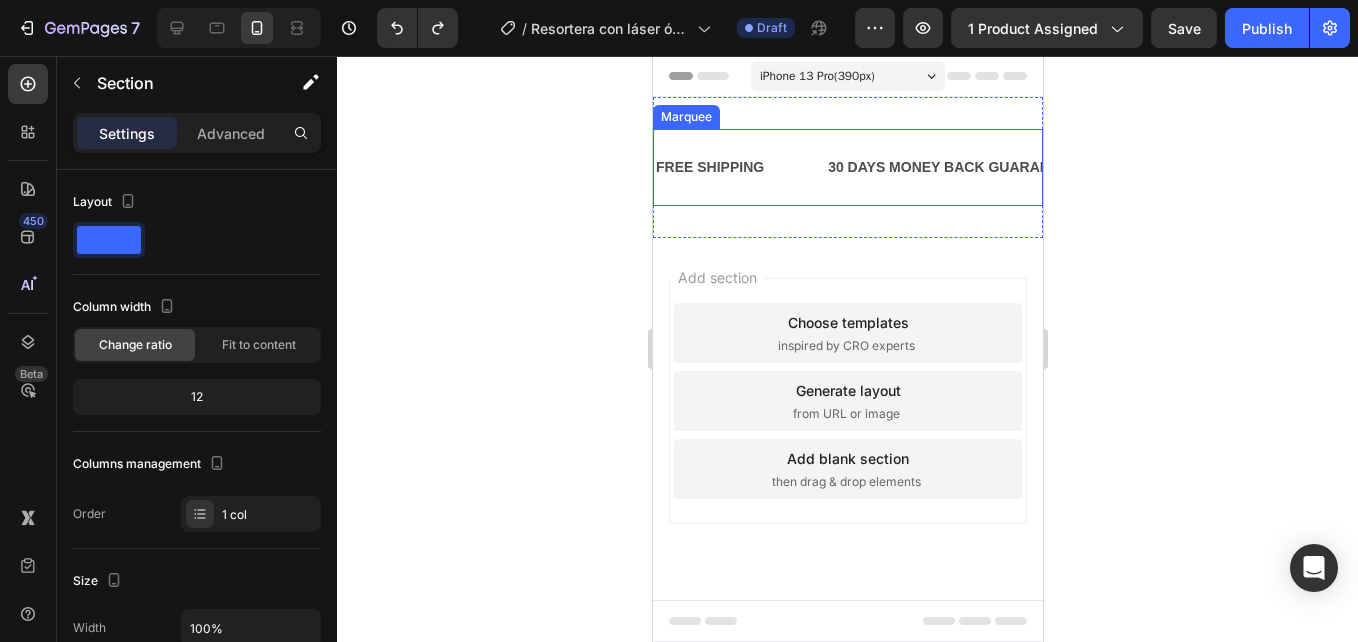 click on "30 DAYS MONEY BACK GUARANTEE" at bounding box center [951, 167] 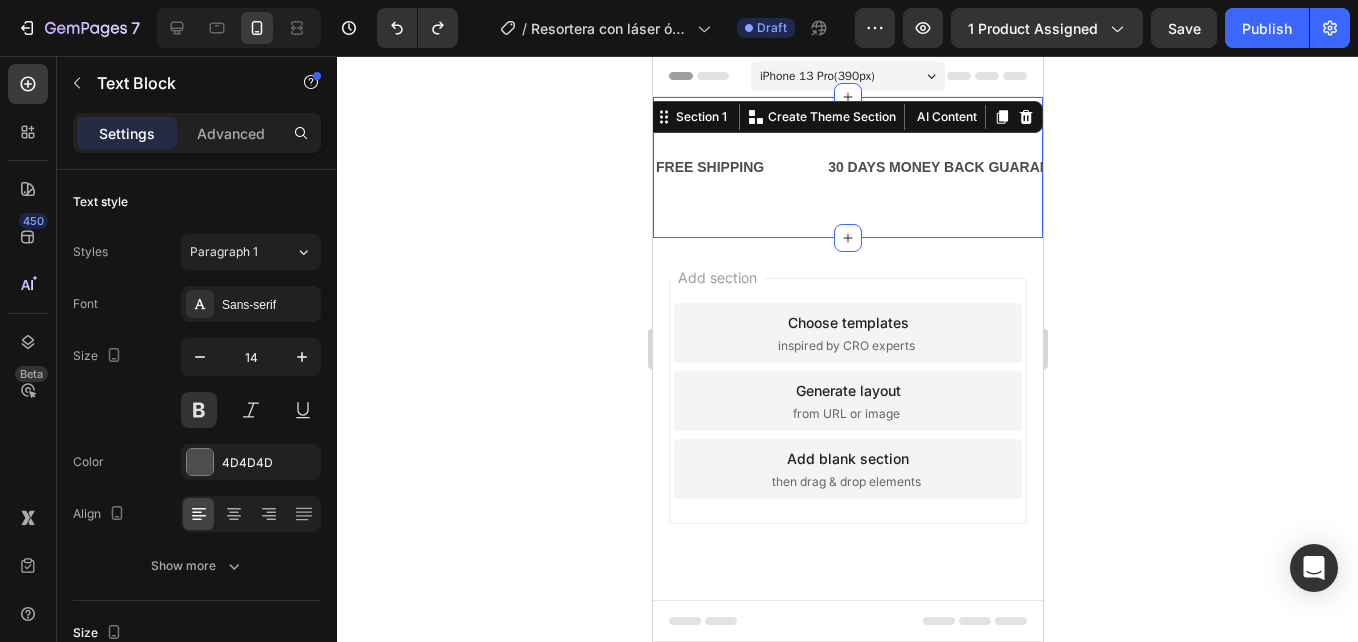 click on "FREE SHIPPING Text Block 30 DAYS MONEY BACK GUARANTEE Text Block LIMITED TIME 50% OFF SALE Text Block LIFE TIME WARRANTY Text Block FREE SHIPPING Text Block 30 DAYS MONEY BACK GUARANTEE Text Block LIMITED TIME 50% OFF SALE Text Block LIFE TIME WARRANTY Text Block Marquee Section 1   You can create reusable sections Create Theme Section AI Content Write with GemAI What would you like to describe here? Tone and Voice Persuasive Product Show more Generate" at bounding box center [847, 167] 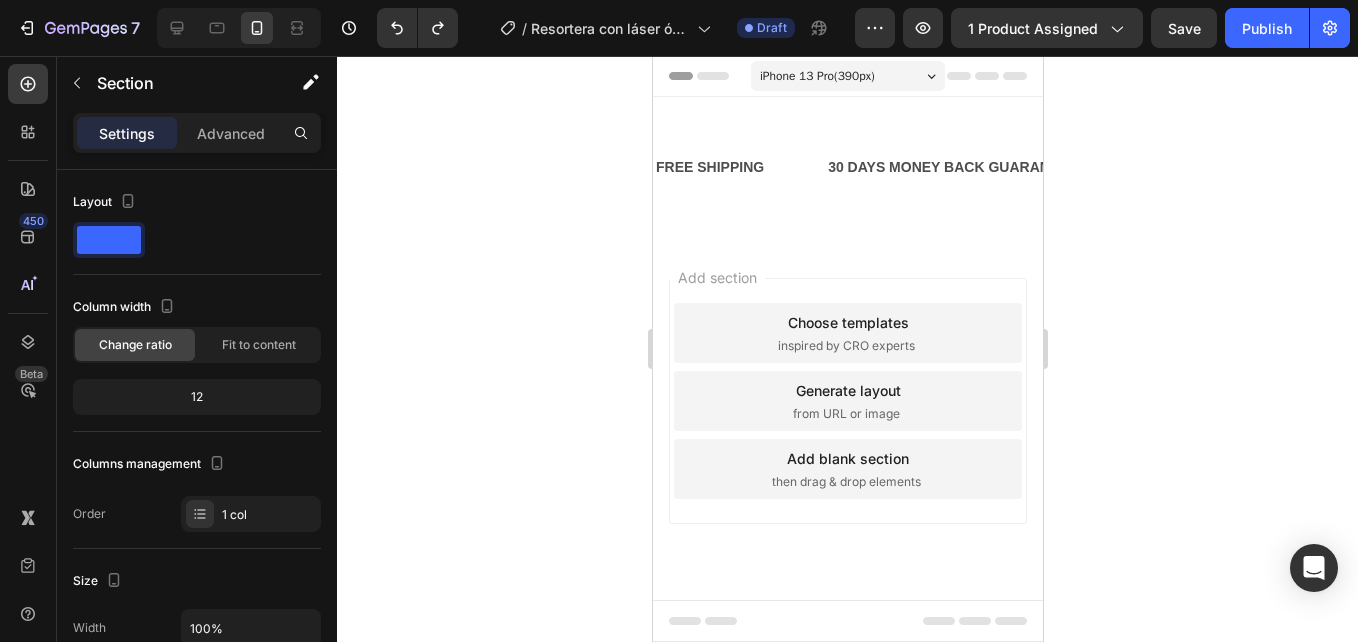 click on "Add section Choose templates inspired by CRO experts Generate layout from URL or image Add blank section then drag & drop elements" at bounding box center (847, 429) 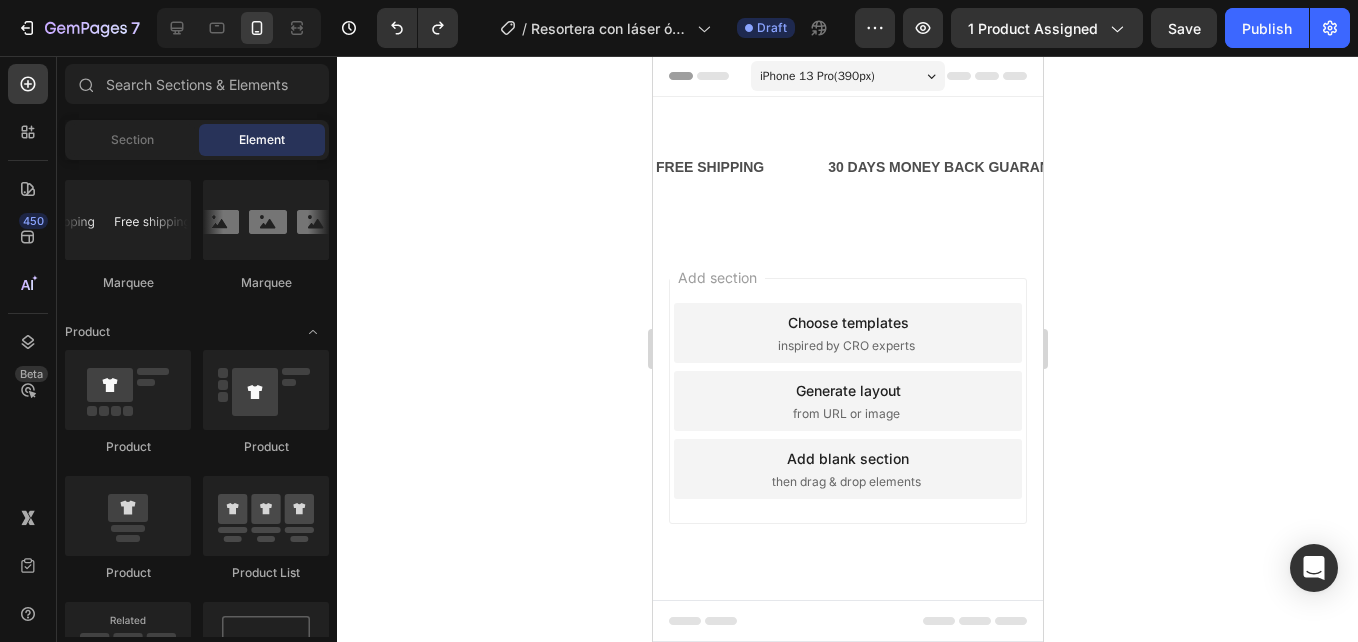click on "FREE SHIPPING Text Block 30 DAYS MONEY BACK GUARANTEE Text Block LIMITED TIME 50% OFF SALE Text Block LIFE TIME WARRANTY Text Block FREE SHIPPING Text Block 30 DAYS MONEY BACK GUARANTEE Text Block LIMITED TIME 50% OFF SALE Text Block LIFE TIME WARRANTY Text Block Marquee Section 1" at bounding box center (847, 167) 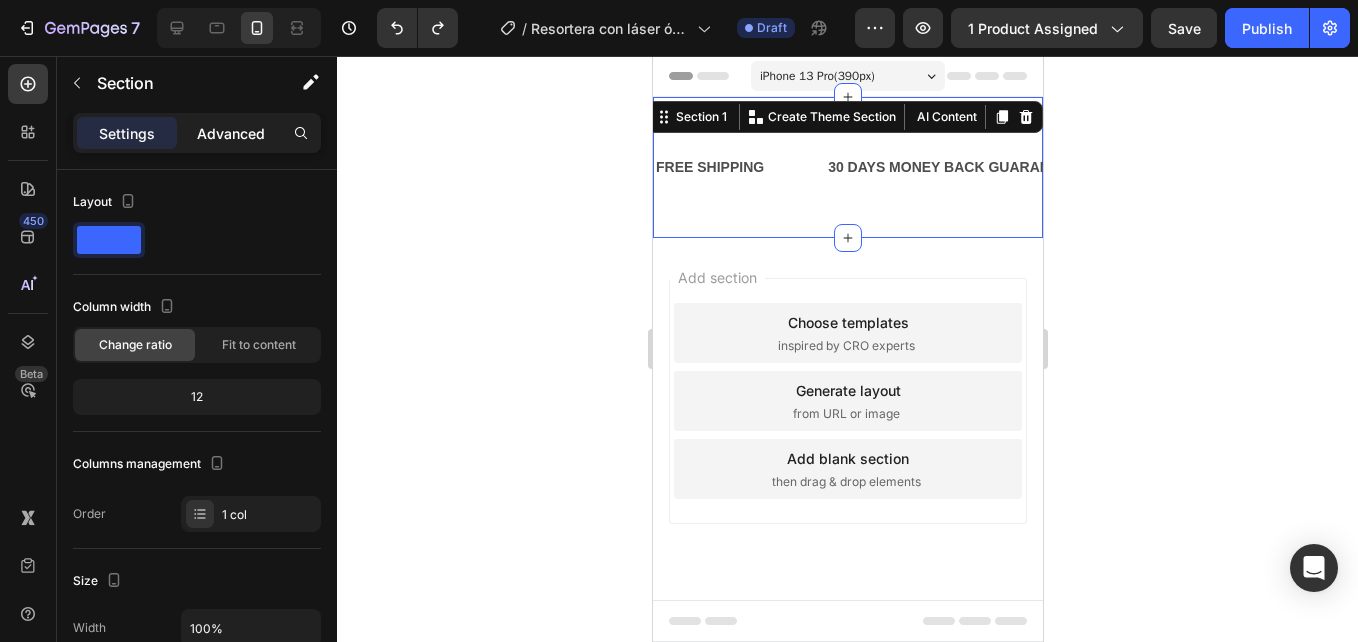 click on "Advanced" at bounding box center [231, 133] 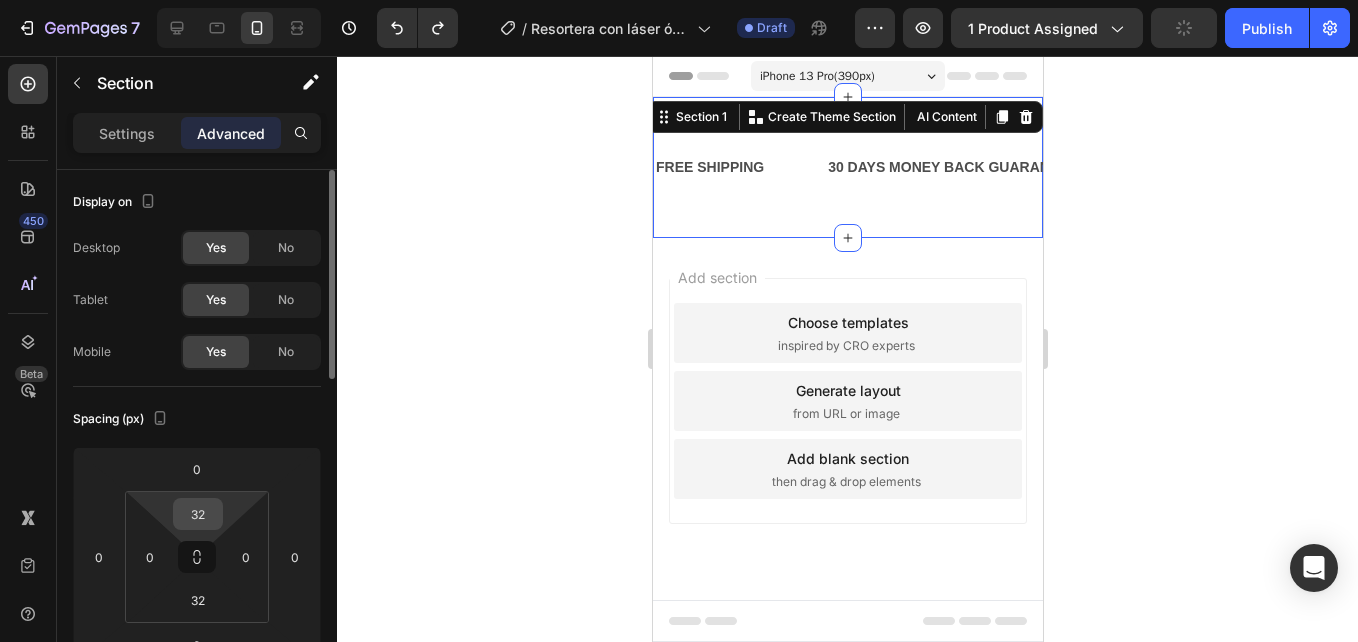 click on "32" at bounding box center (198, 514) 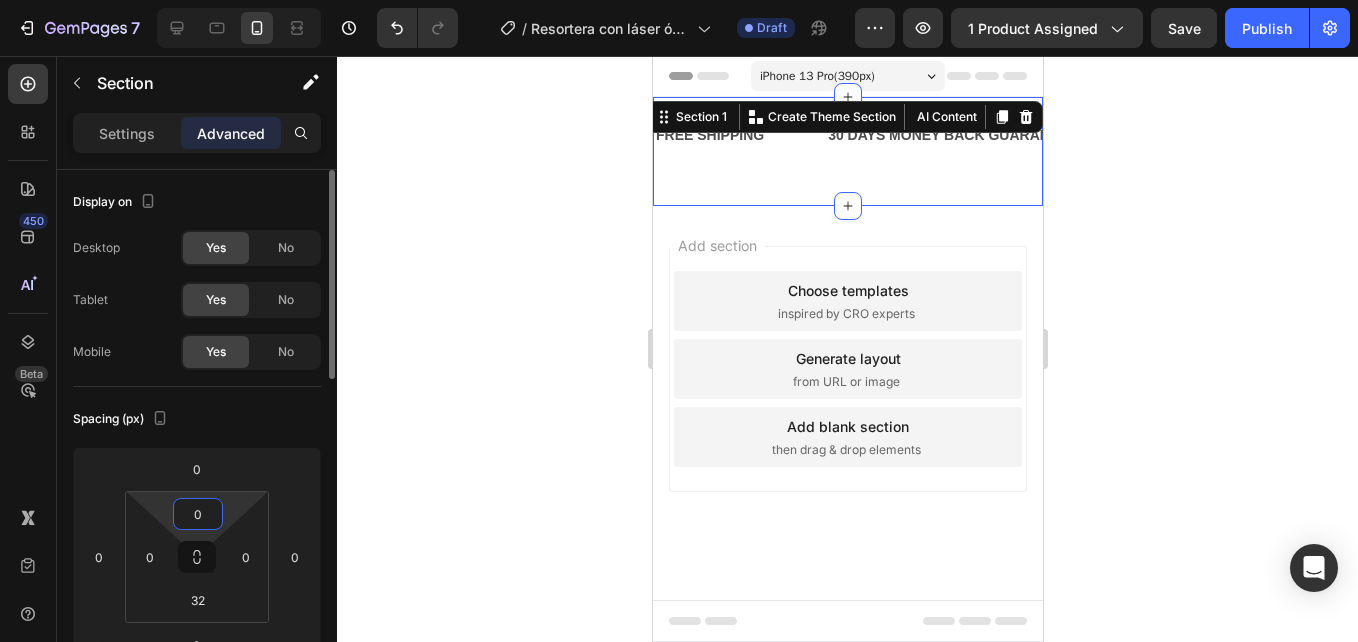 scroll, scrollTop: 100, scrollLeft: 0, axis: vertical 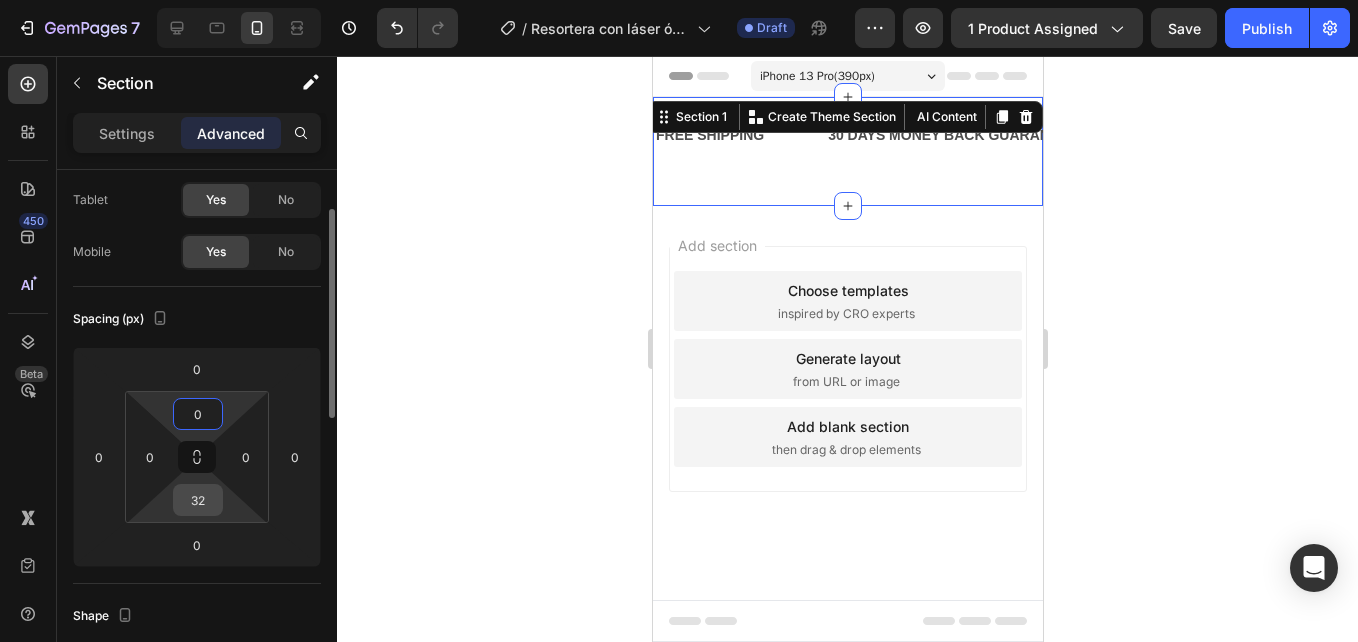 type on "0" 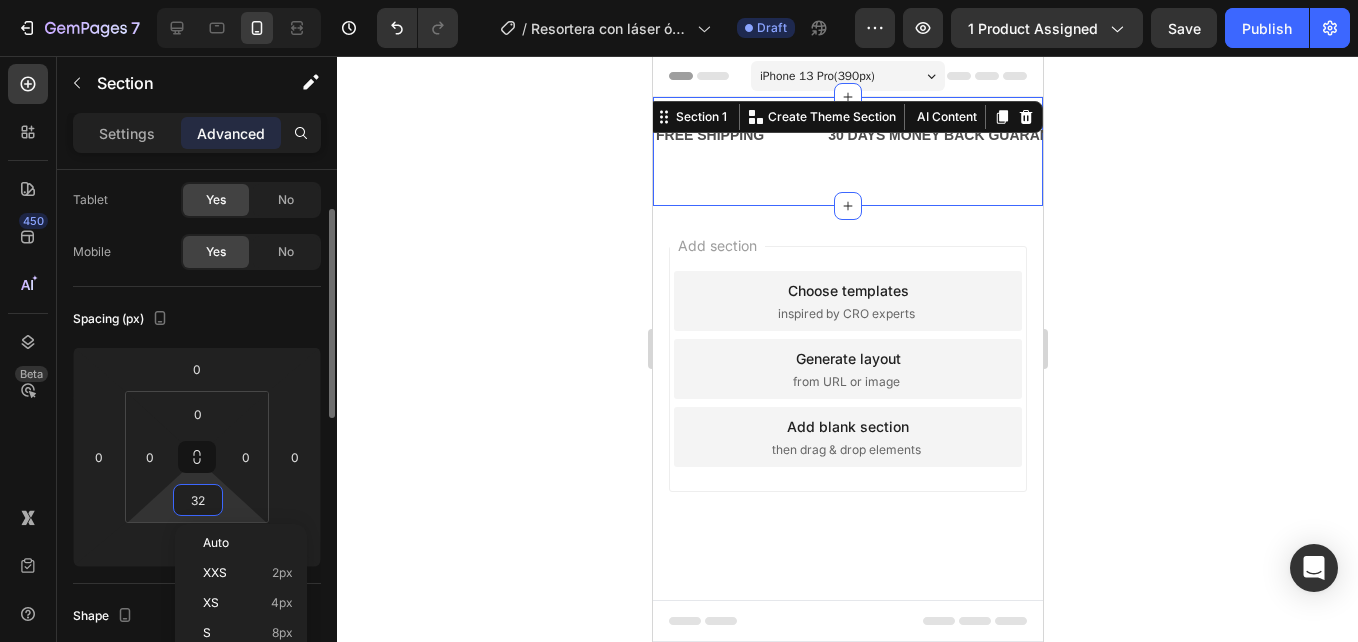 type on "0" 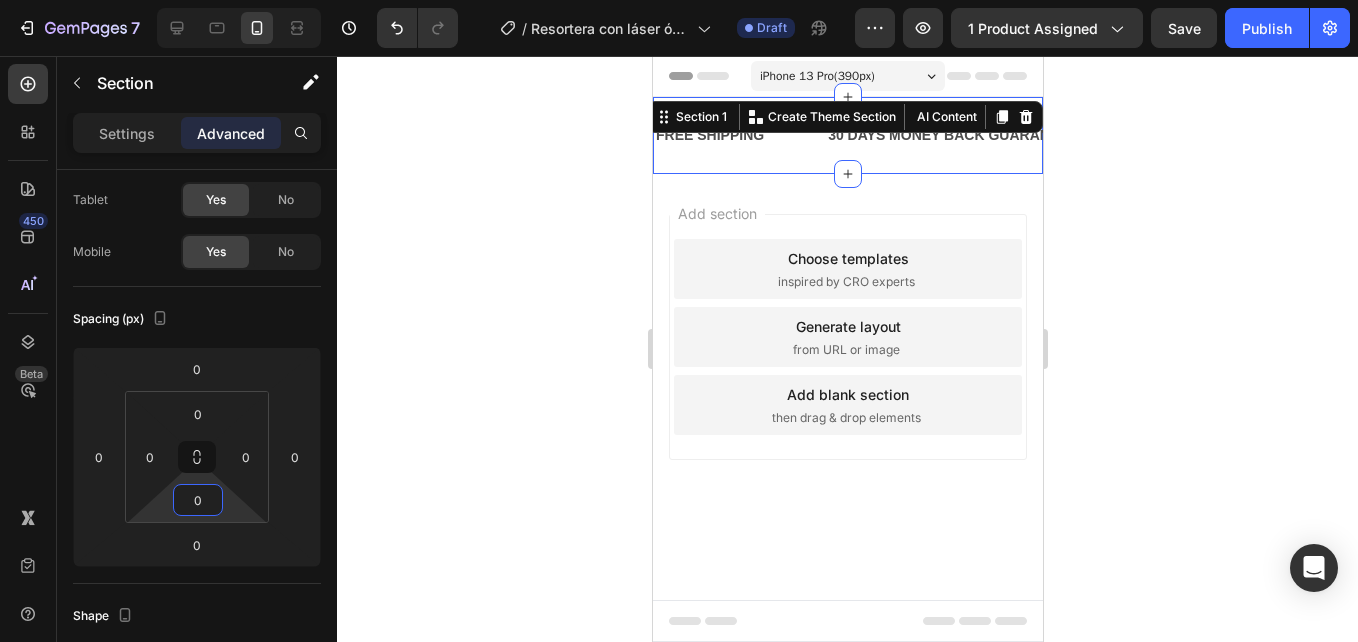 click 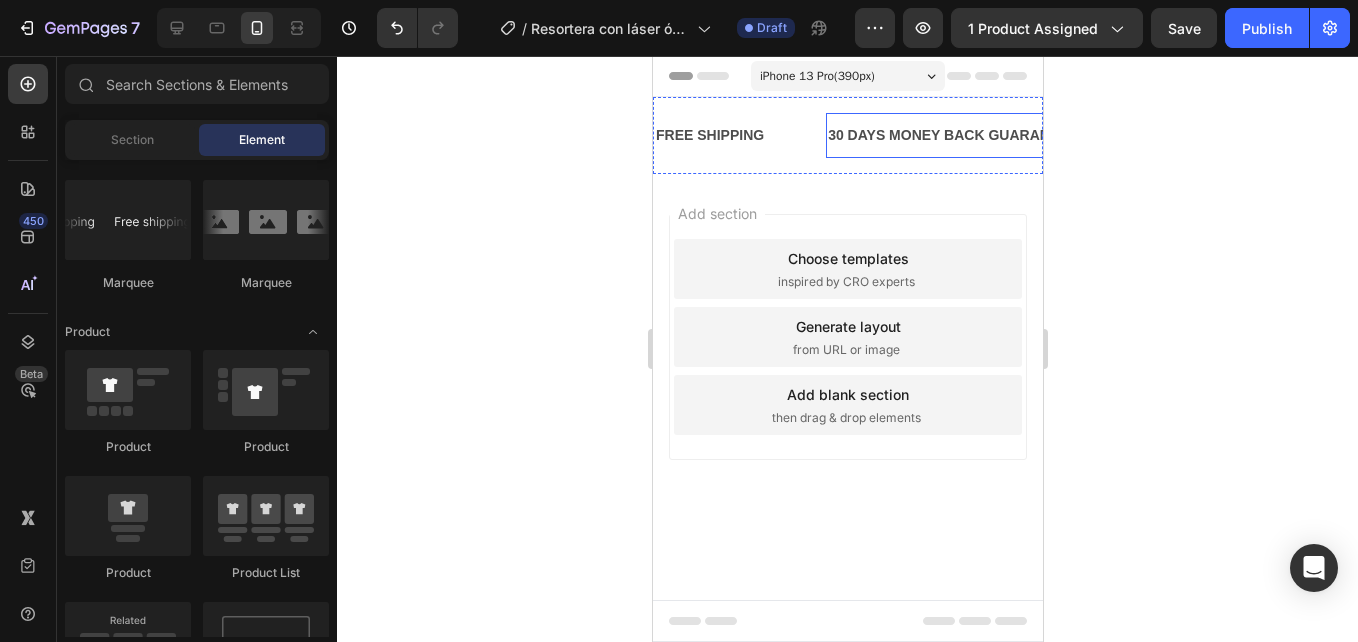 click on "30 DAYS MONEY BACK GUARANTEE" at bounding box center [951, 135] 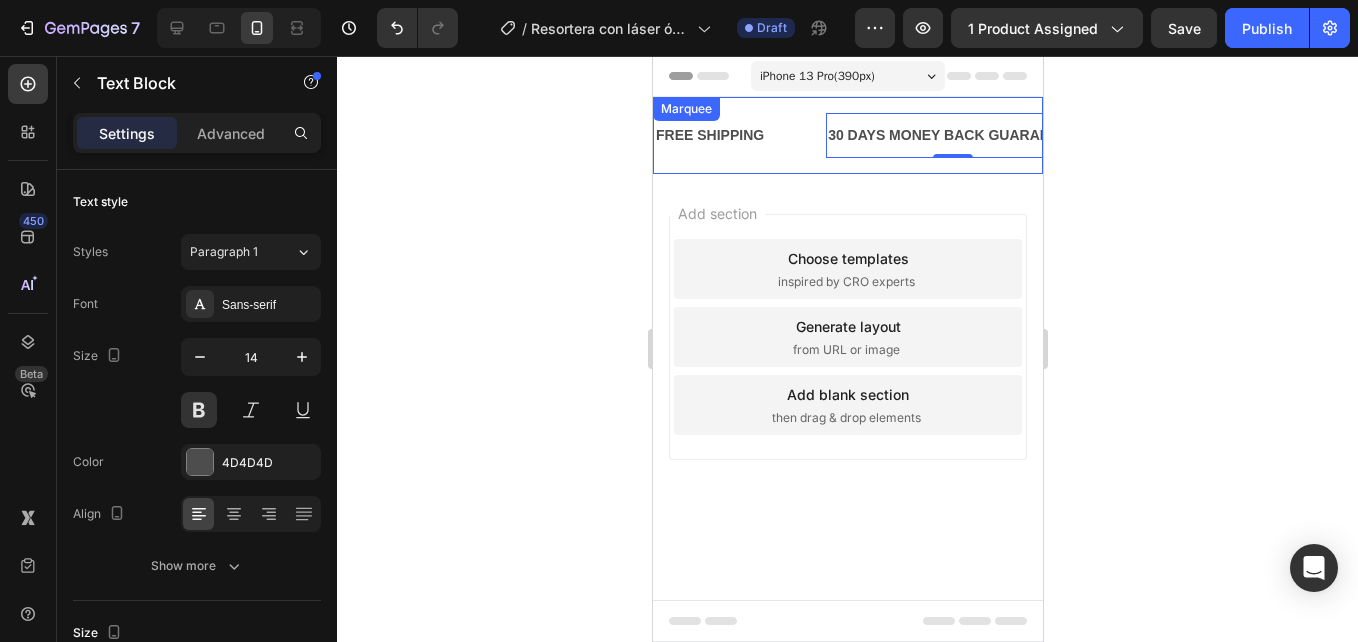 click on "FREE SHIPPING Text Block 30 DAYS MONEY BACK GUARANTEE Text Block   0 LIMITED TIME 50% OFF SALE Text Block LIFE TIME WARRANTY Text Block FREE SHIPPING Text Block 30 DAYS MONEY BACK GUARANTEE Text Block   0 LIMITED TIME 50% OFF SALE Text Block LIFE TIME WARRANTY Text Block Marquee" at bounding box center (847, 135) 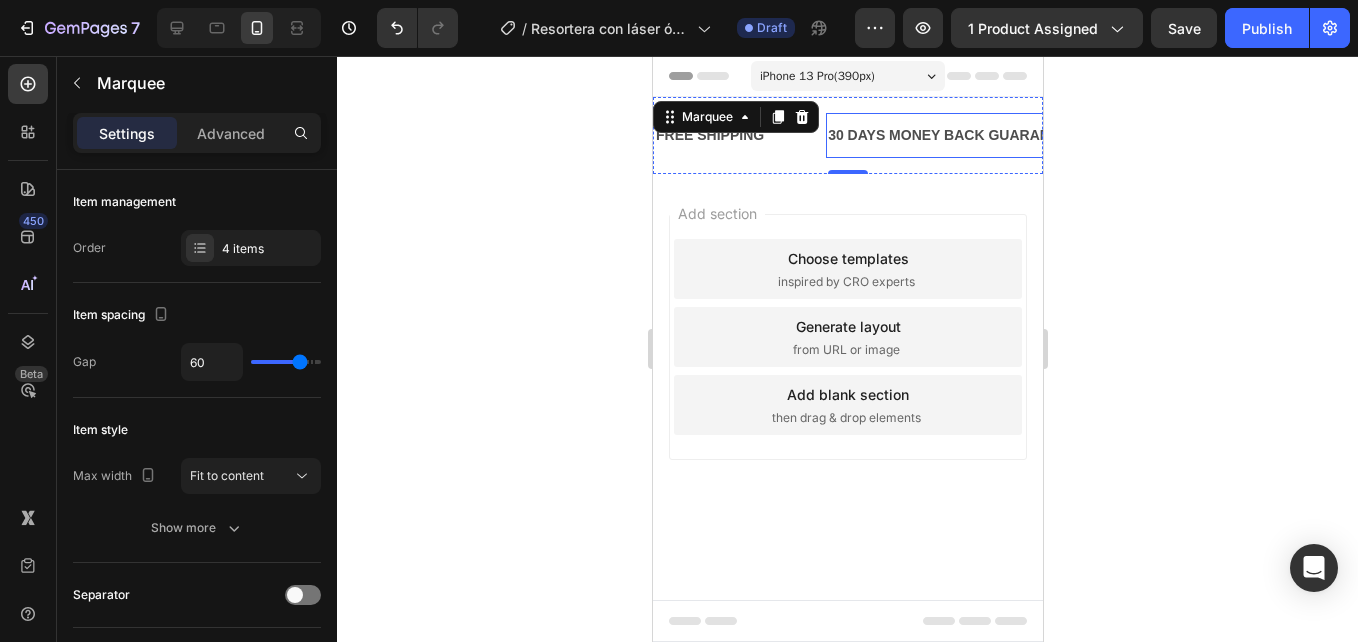 click on "30 DAYS MONEY BACK GUARANTEE" at bounding box center (951, 135) 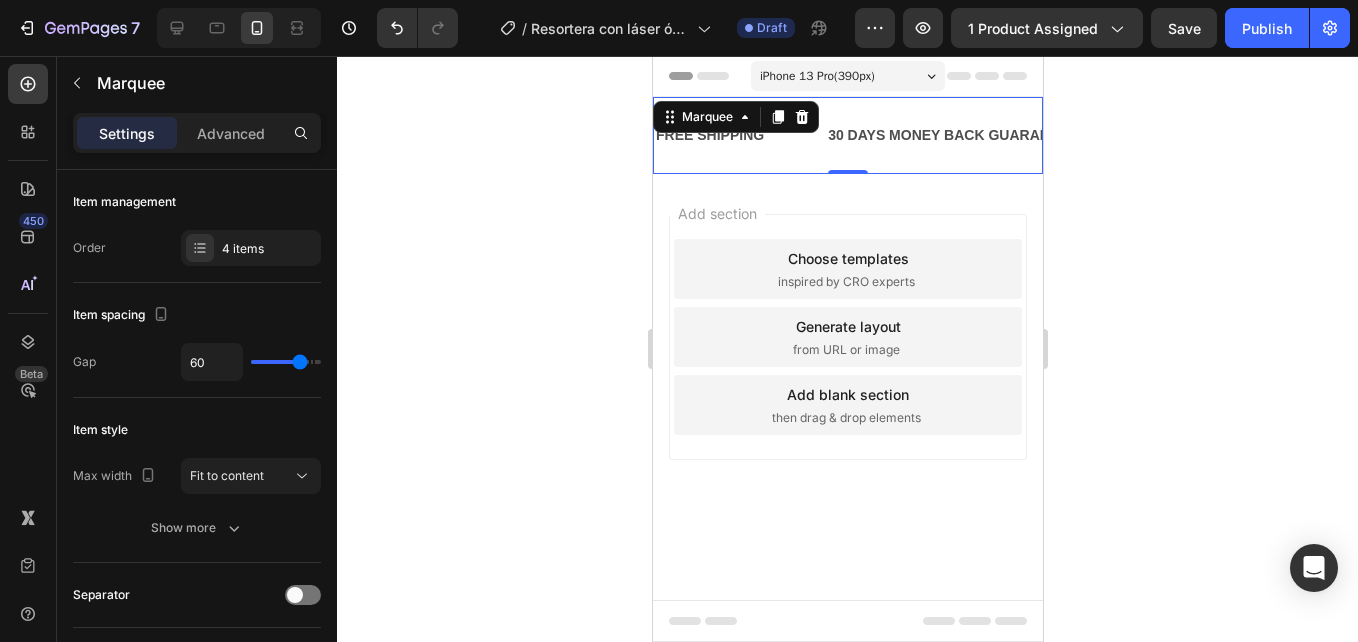 click on "FREE SHIPPING Text Block 30 DAYS MONEY BACK GUARANTEE Text Block LIMITED TIME 50% OFF SALE Text Block LIFE TIME WARRANTY Text Block FREE SHIPPING Text Block 30 DAYS MONEY BACK GUARANTEE Text Block LIMITED TIME 50% OFF SALE Text Block LIFE TIME WARRANTY Text Block Marquee   0" at bounding box center [847, 135] 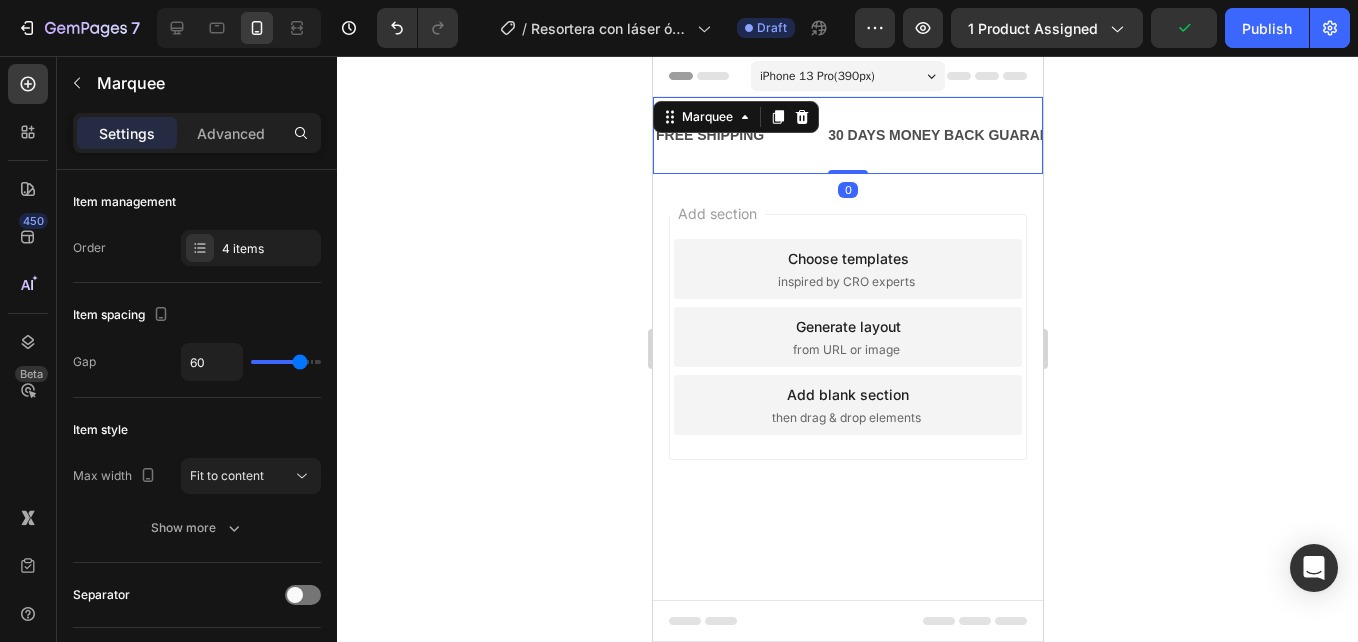 drag, startPoint x: 861, startPoint y: 170, endPoint x: 870, endPoint y: 144, distance: 27.513634 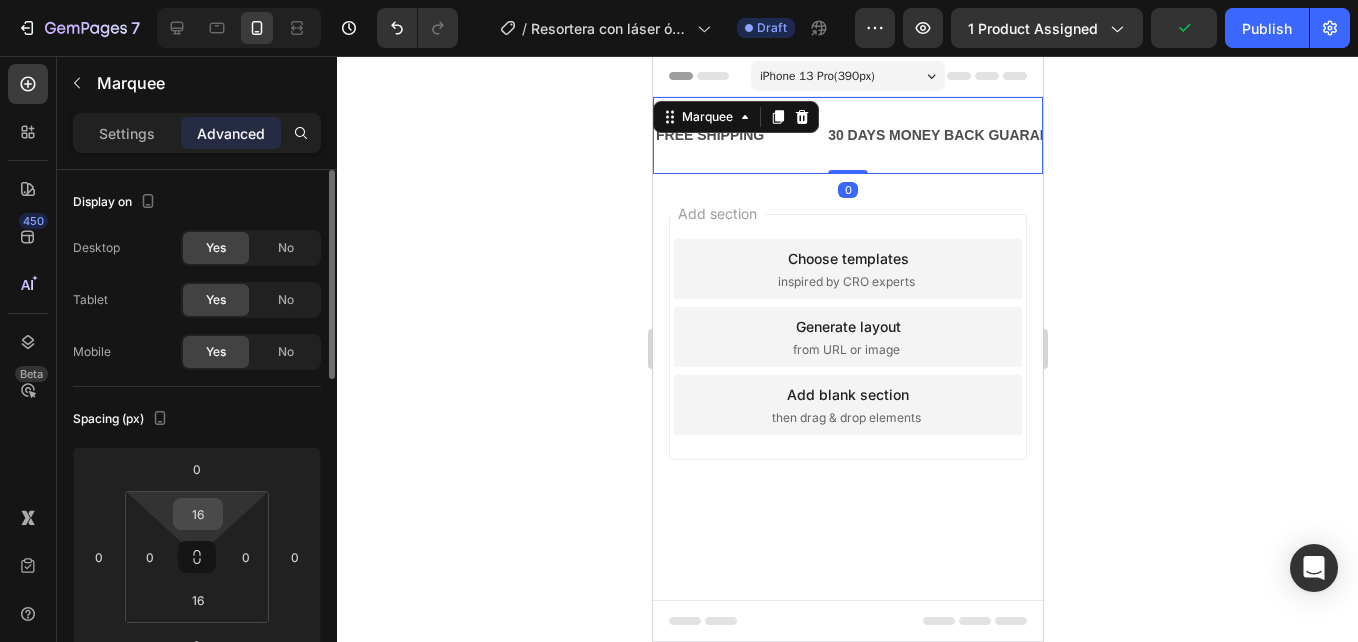 click on "16" at bounding box center [198, 514] 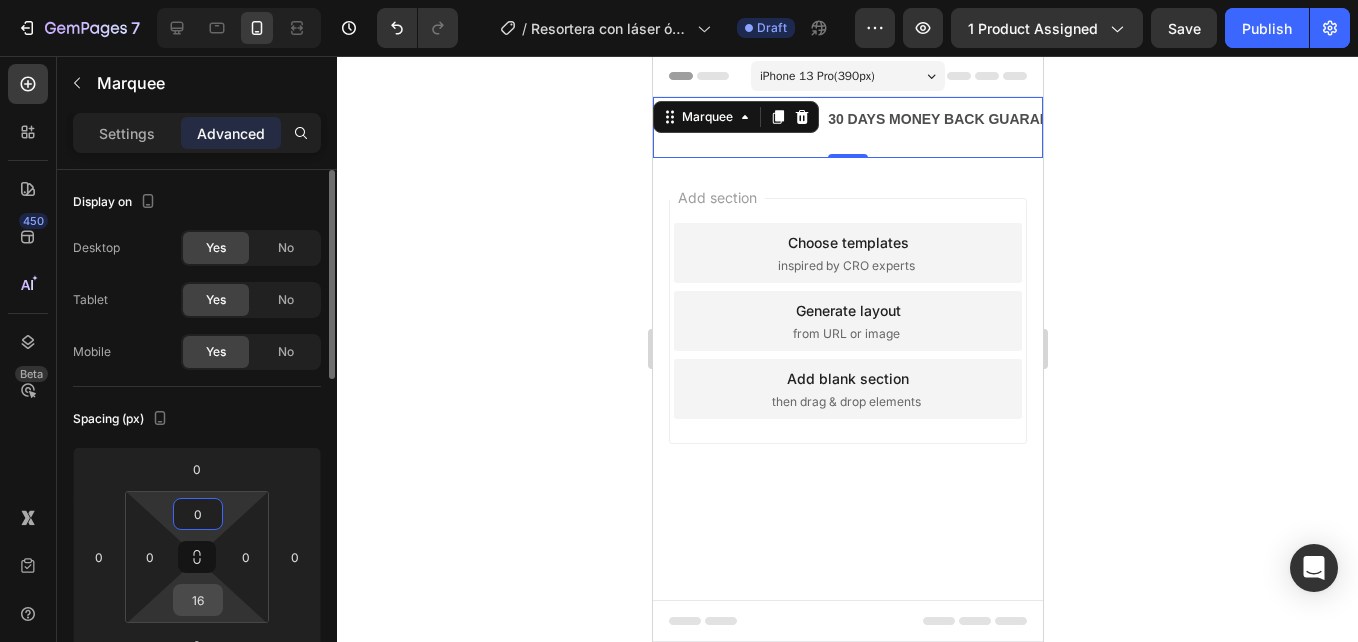 type on "0" 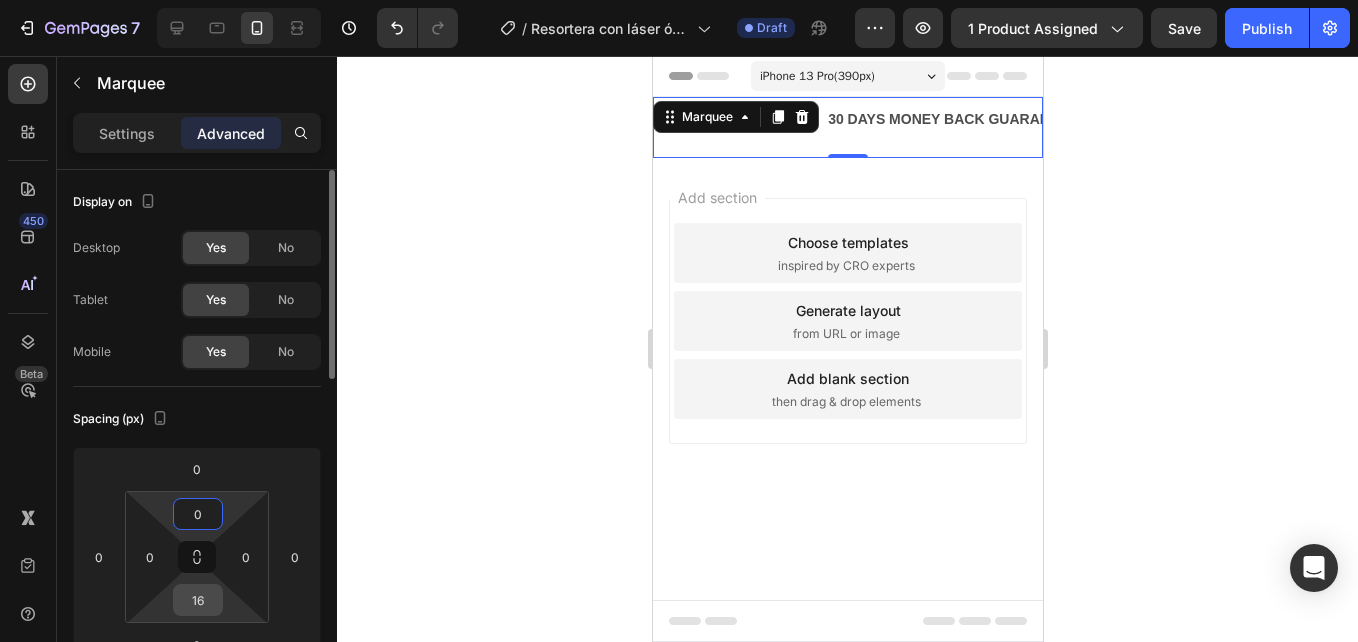 click on "16" at bounding box center [198, 600] 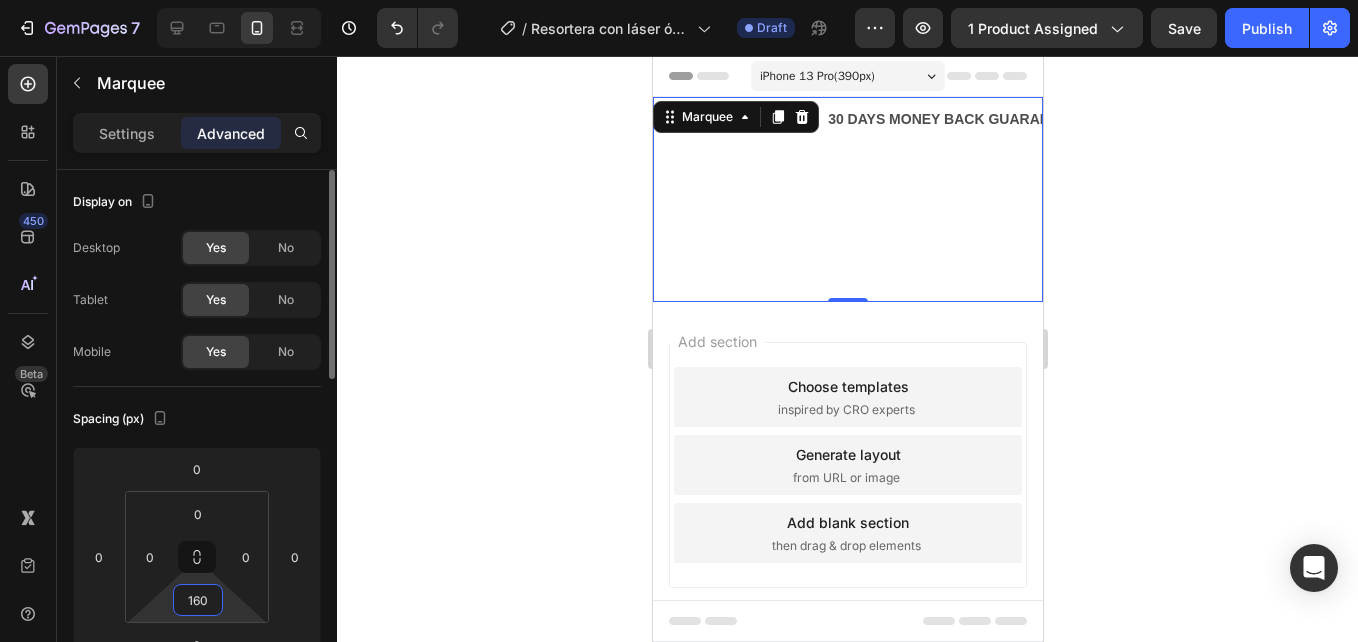 type on "0" 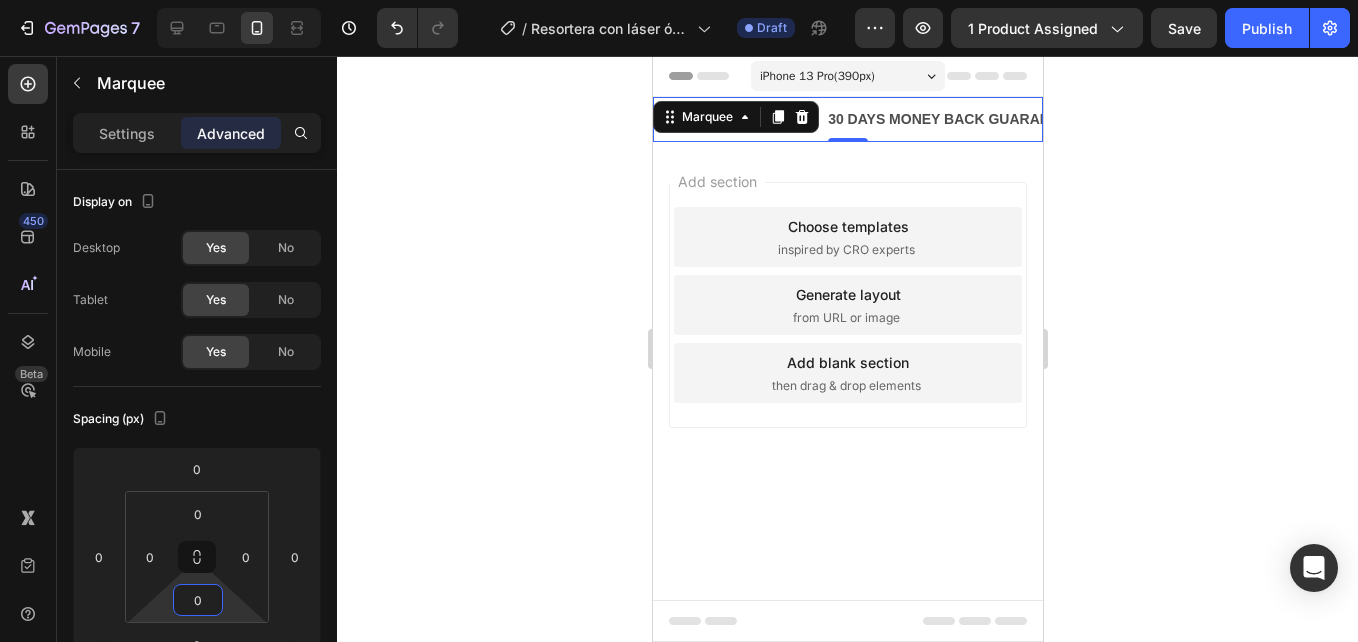 click 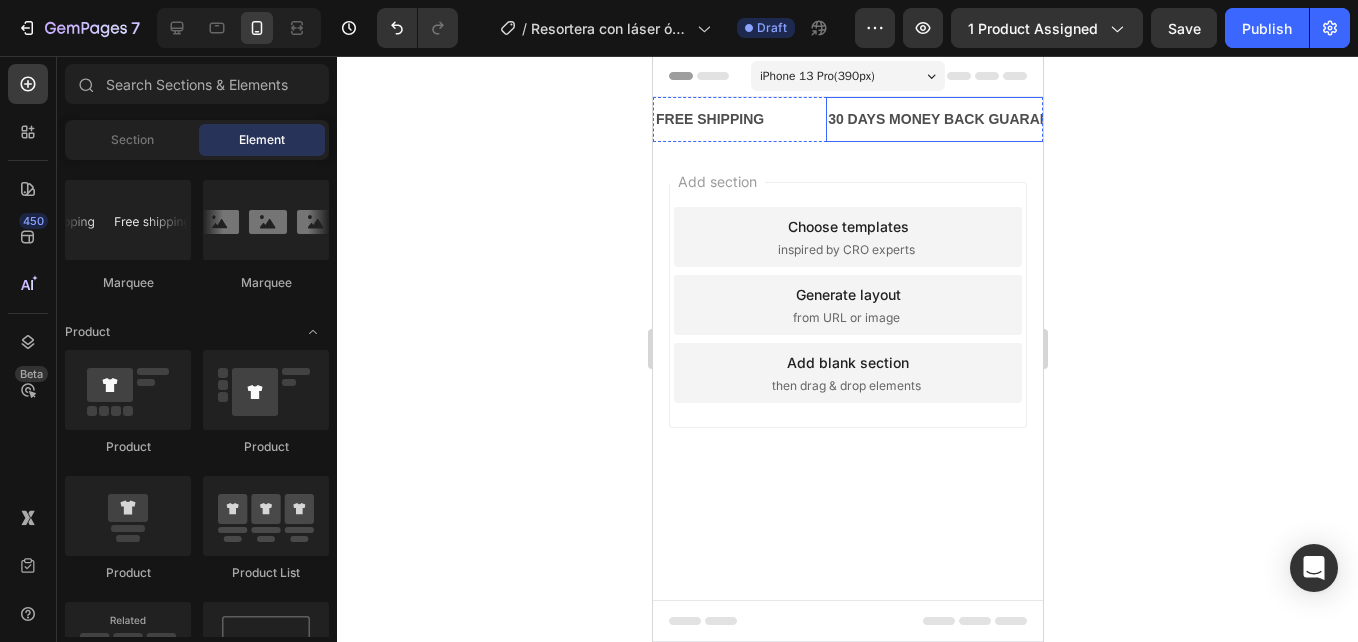 click on "30 DAYS MONEY BACK GUARANTEE" at bounding box center [951, 119] 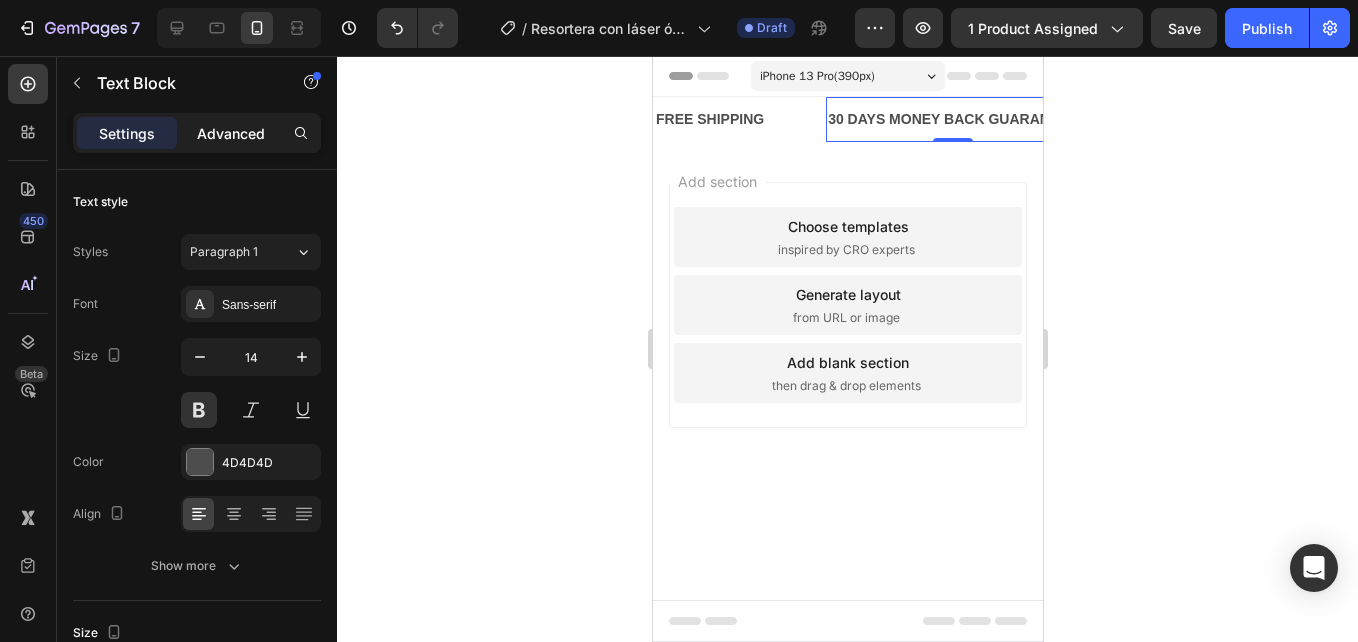 click on "Advanced" at bounding box center [231, 133] 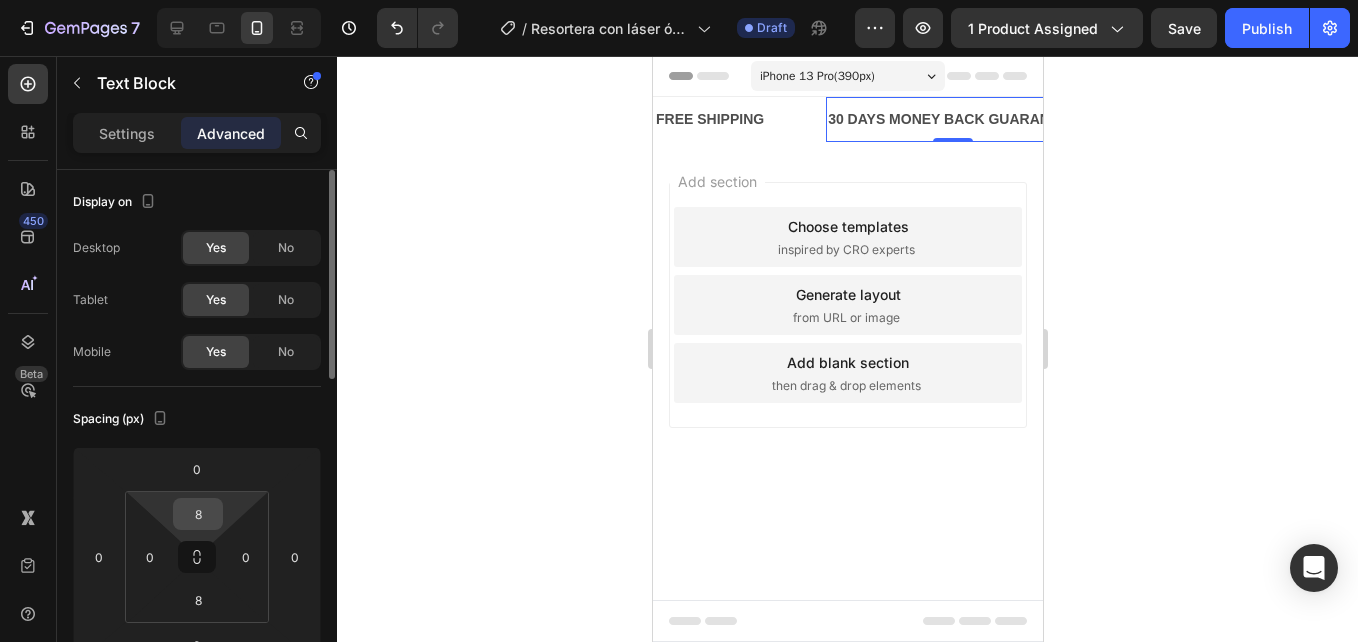 click on "8" at bounding box center [198, 514] 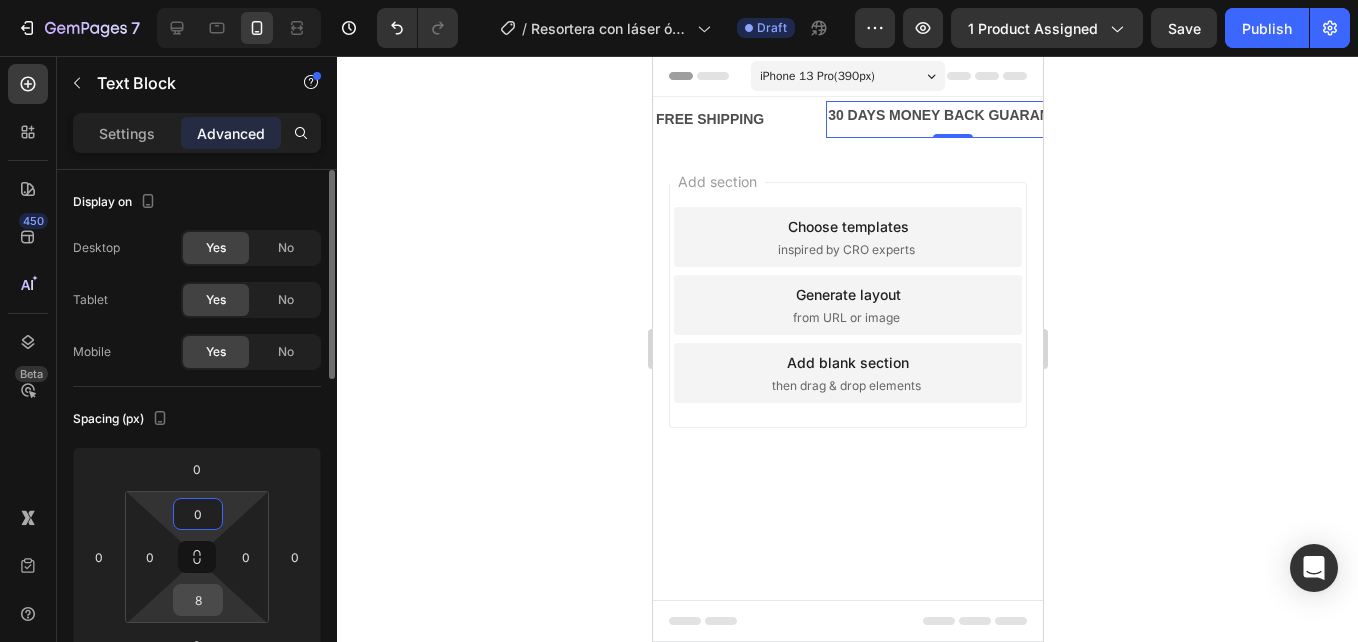 type on "0" 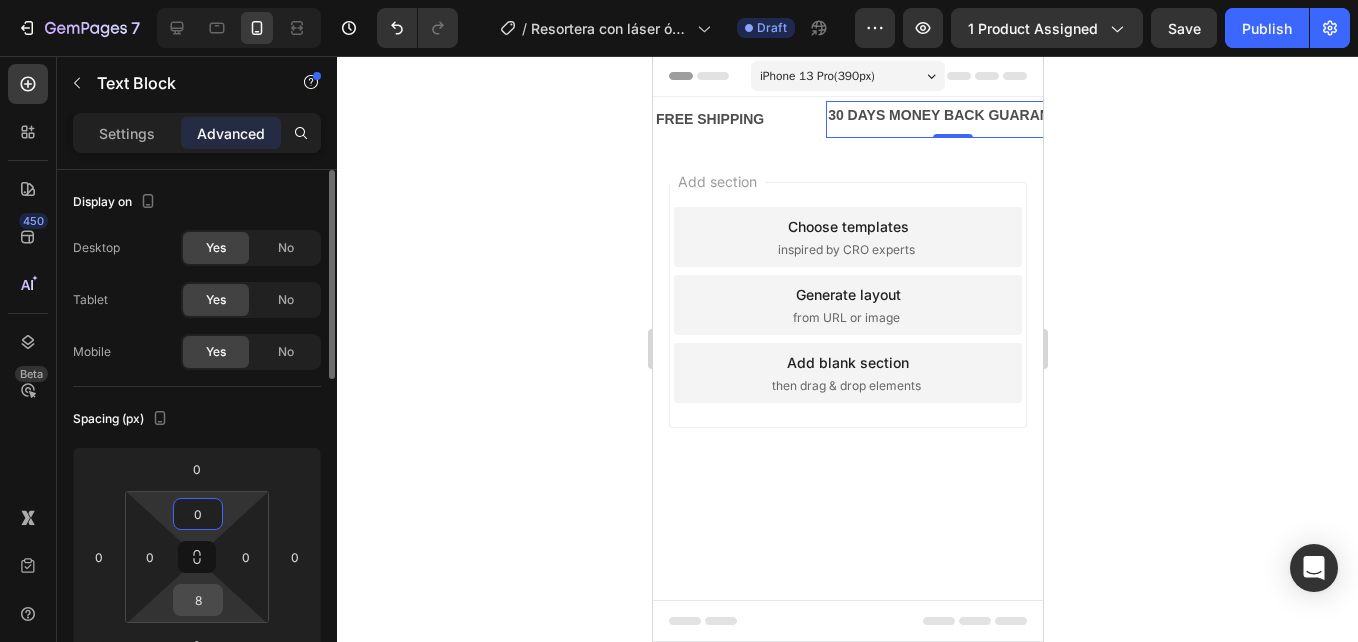 click on "8" at bounding box center [198, 600] 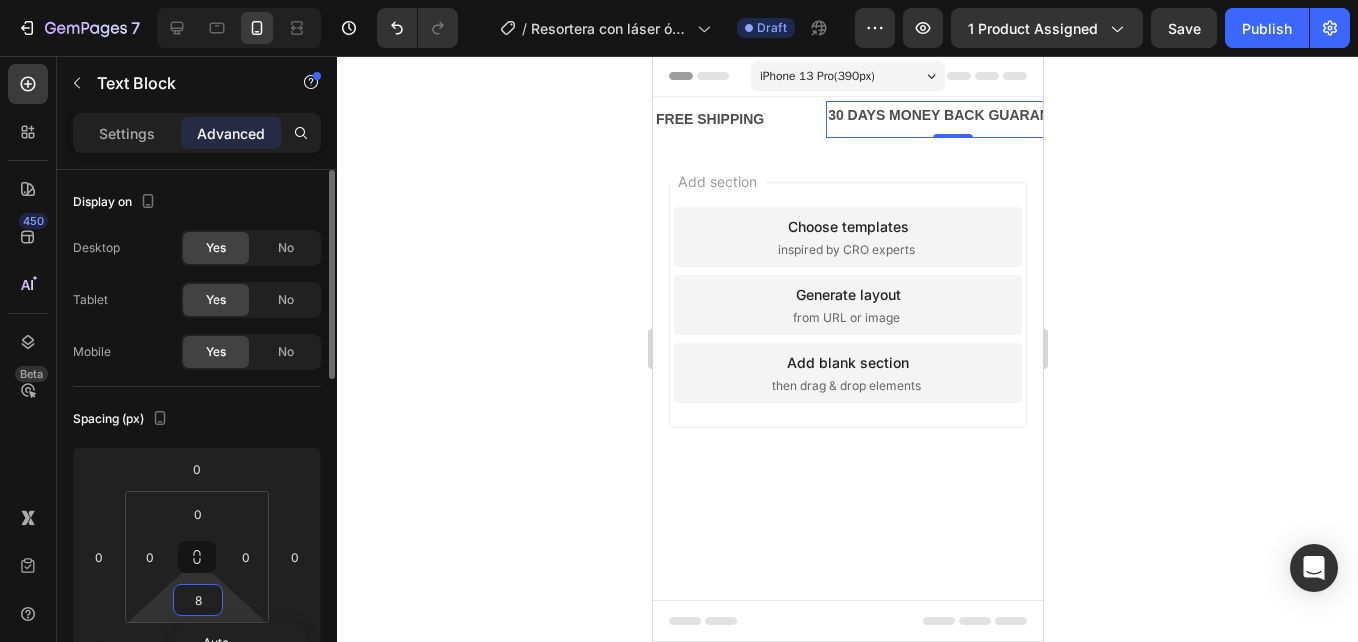 type on "0" 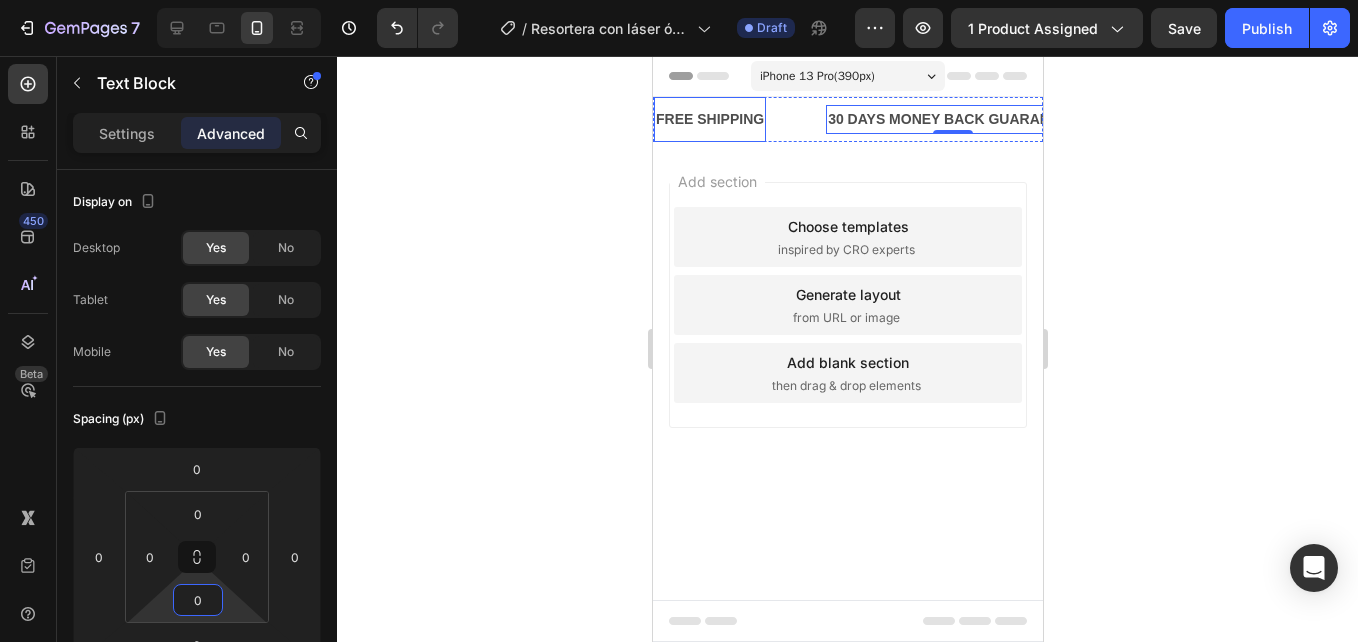 click on "FREE SHIPPING" at bounding box center (709, 119) 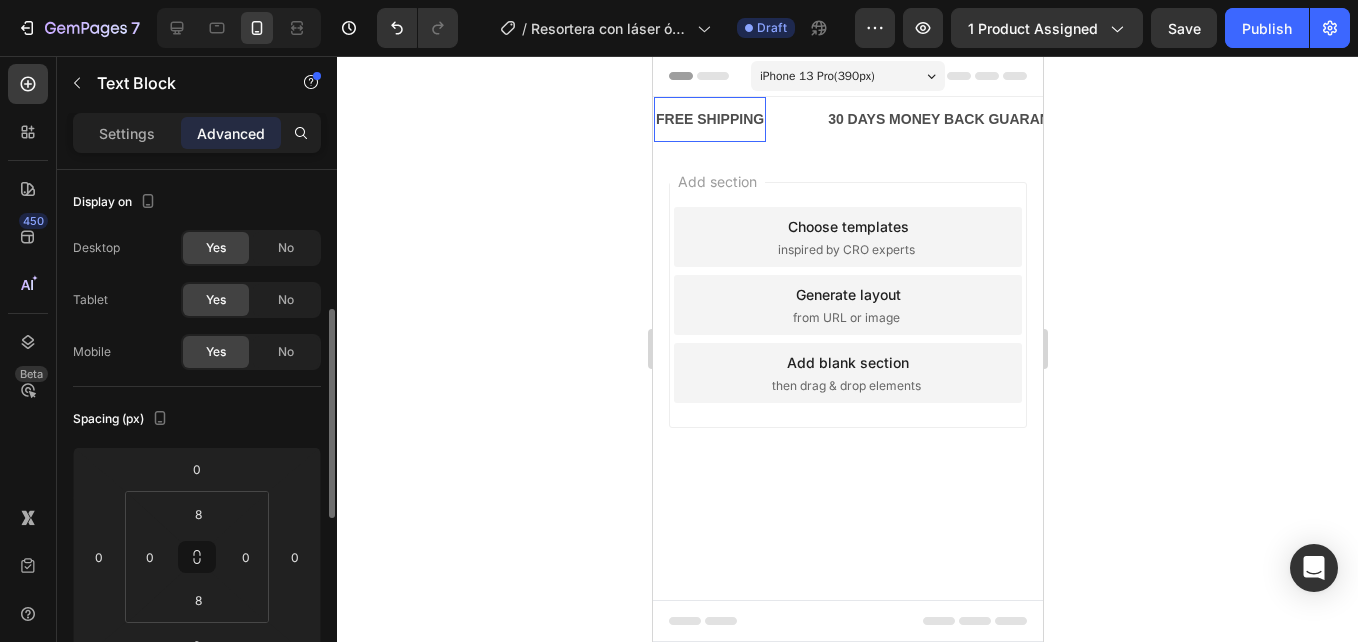 scroll, scrollTop: 100, scrollLeft: 0, axis: vertical 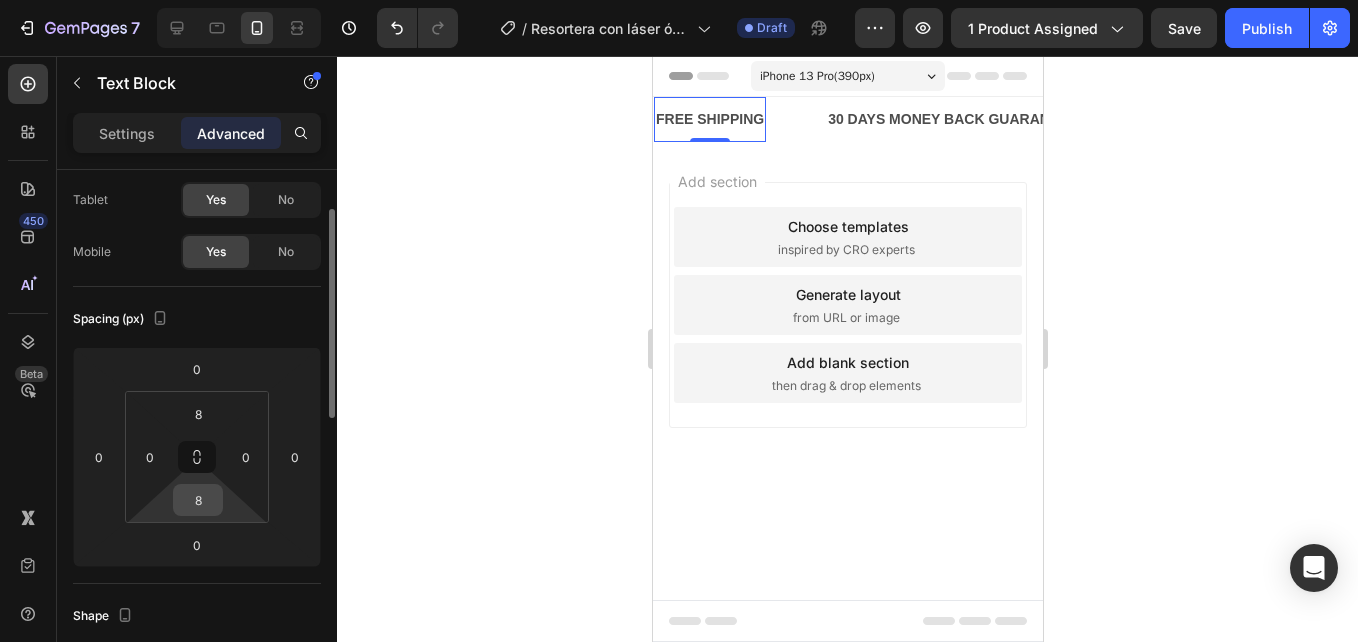 click on "8" at bounding box center [198, 500] 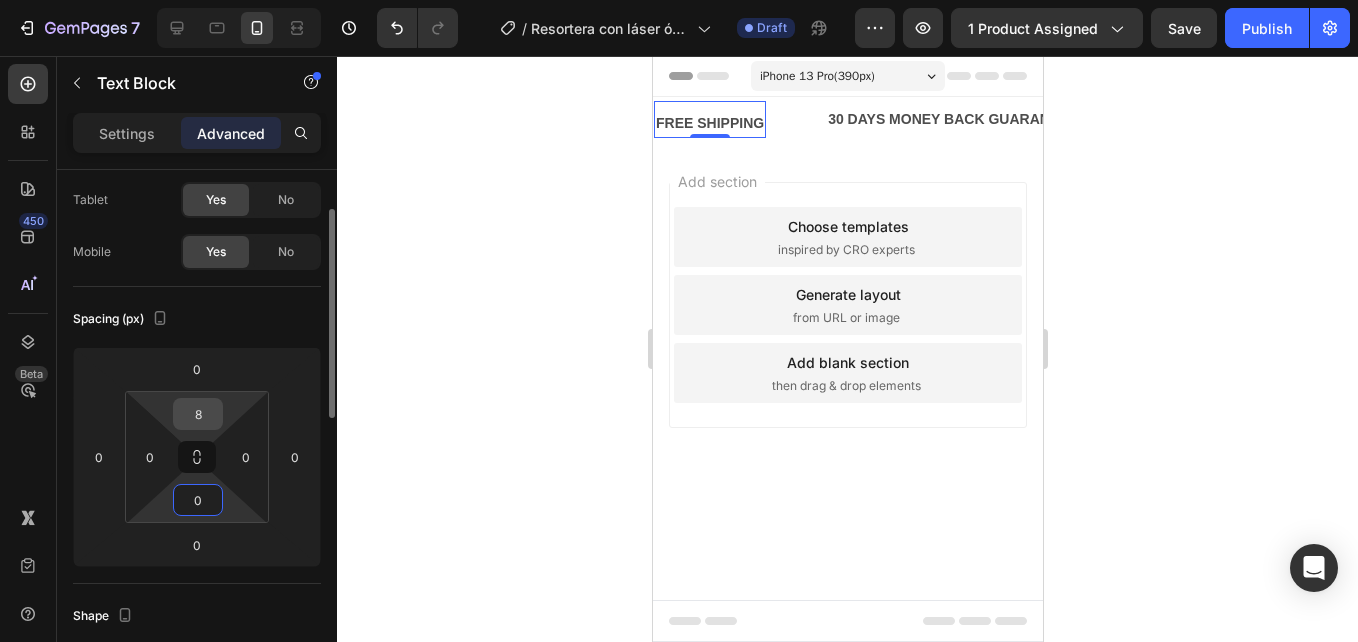 type on "0" 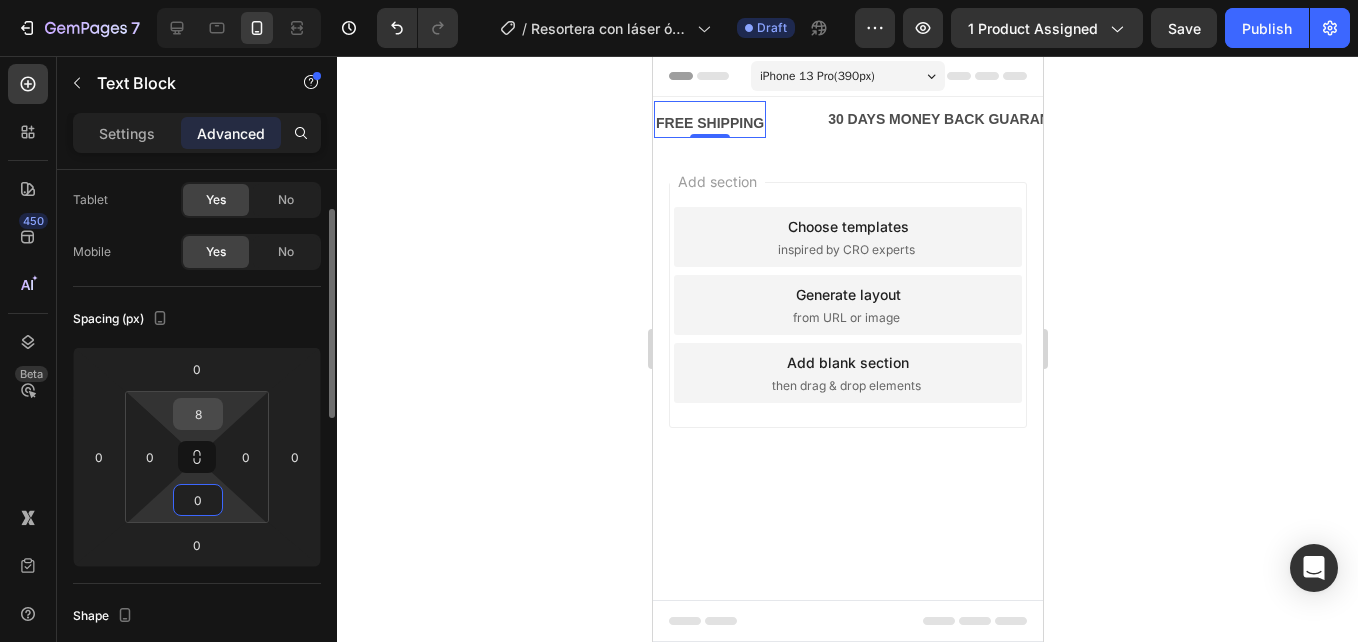 click on "8" at bounding box center (198, 414) 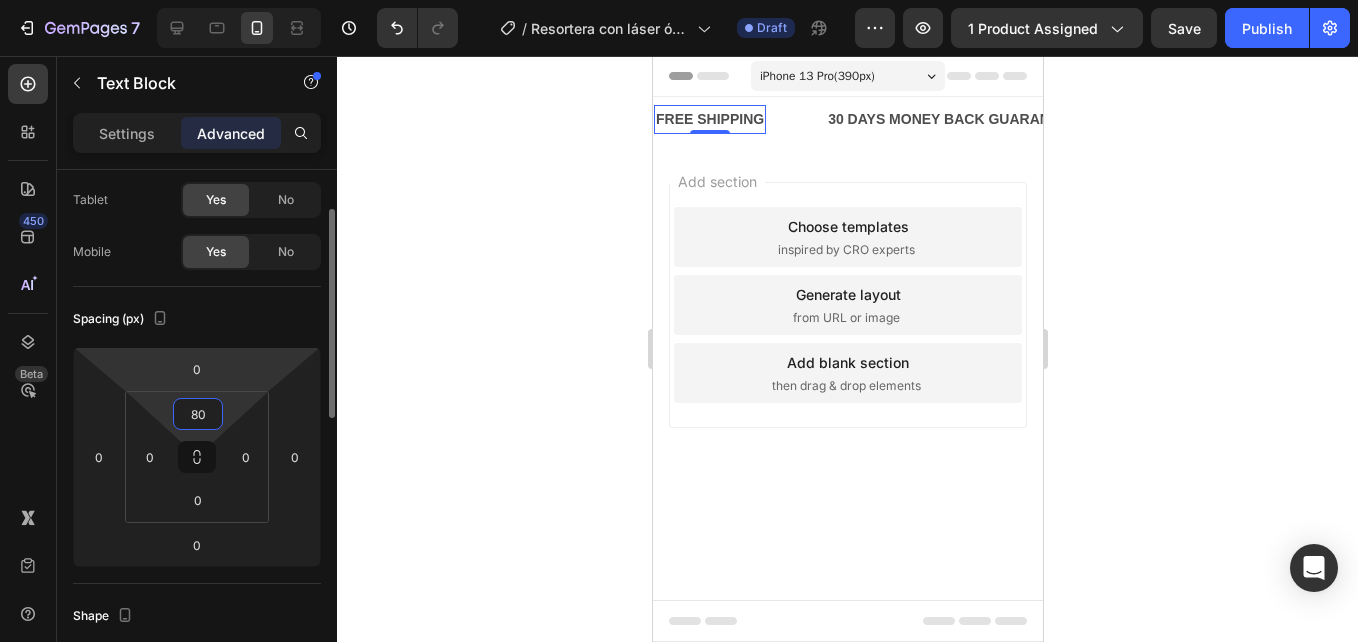 type on "0" 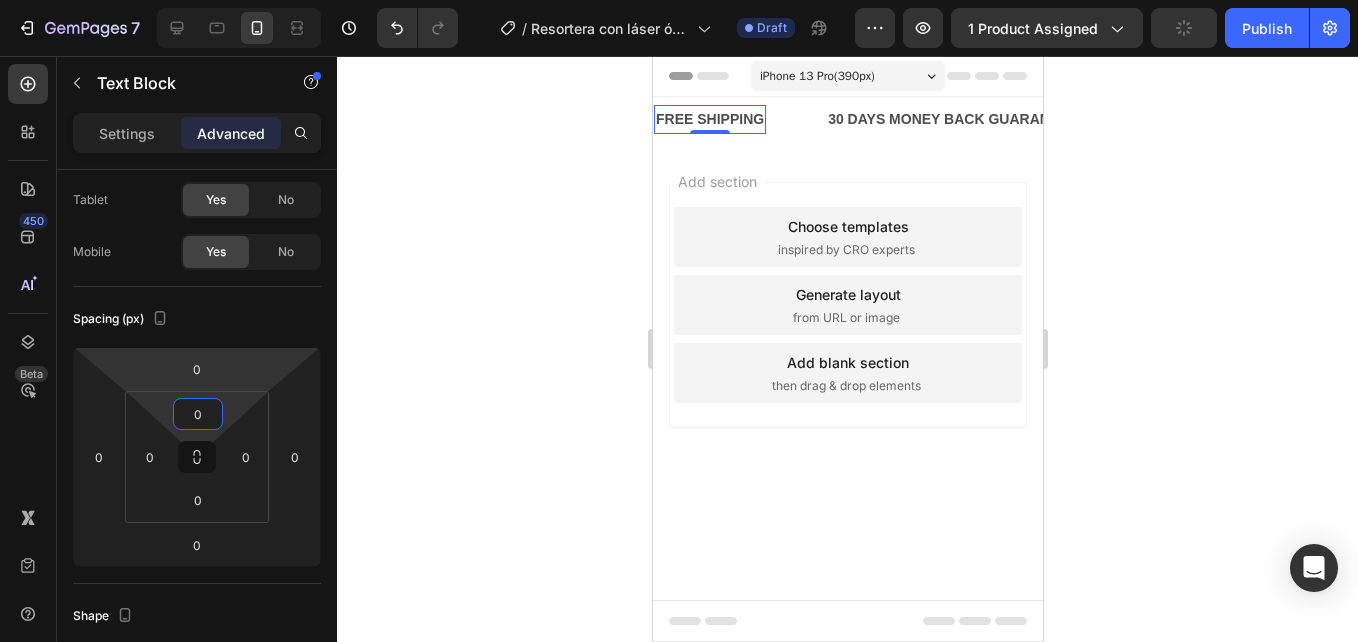 click 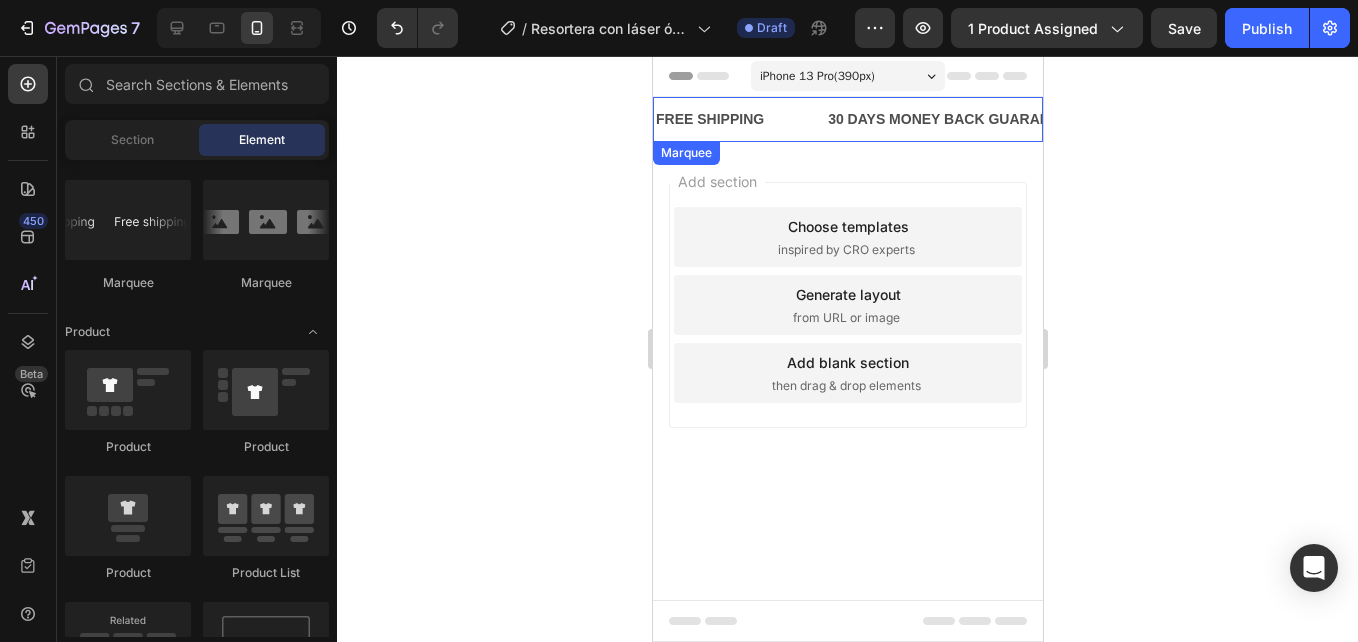 click on "FREE SHIPPING Text Block 30 DAYS MONEY BACK GUARANTEE Text Block LIMITED TIME 50% OFF SALE Text Block LIFE TIME WARRANTY Text Block" at bounding box center [1135, 119] 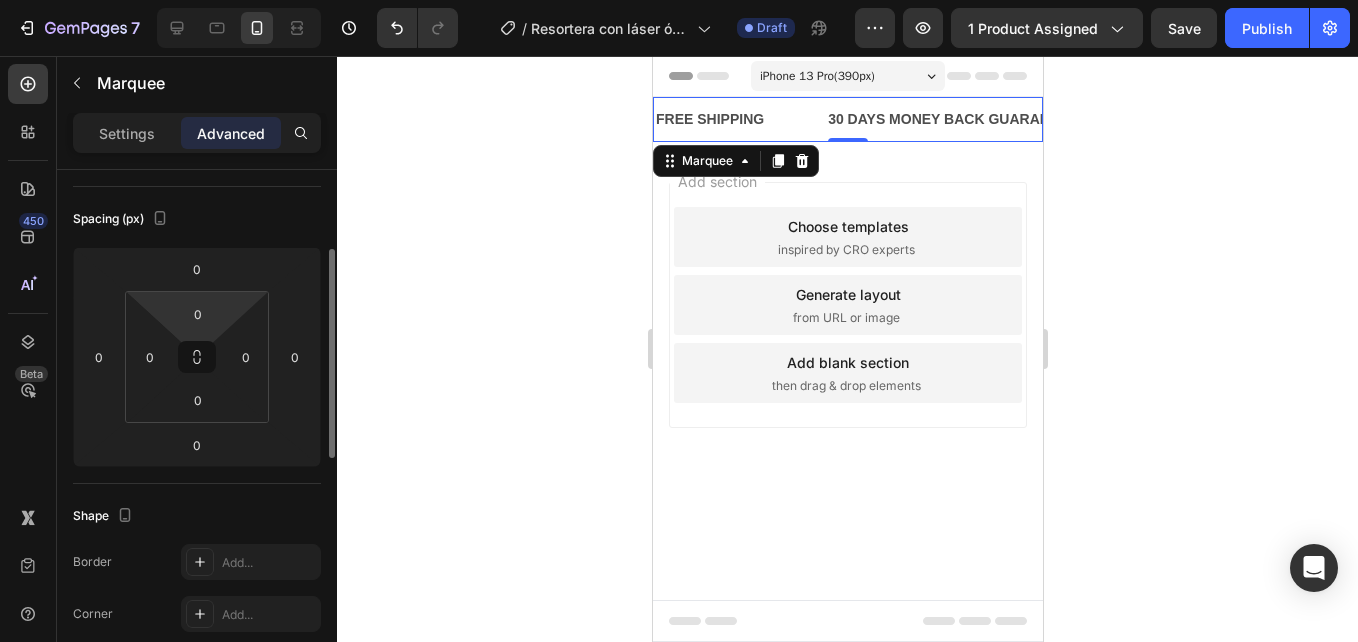 scroll, scrollTop: 600, scrollLeft: 0, axis: vertical 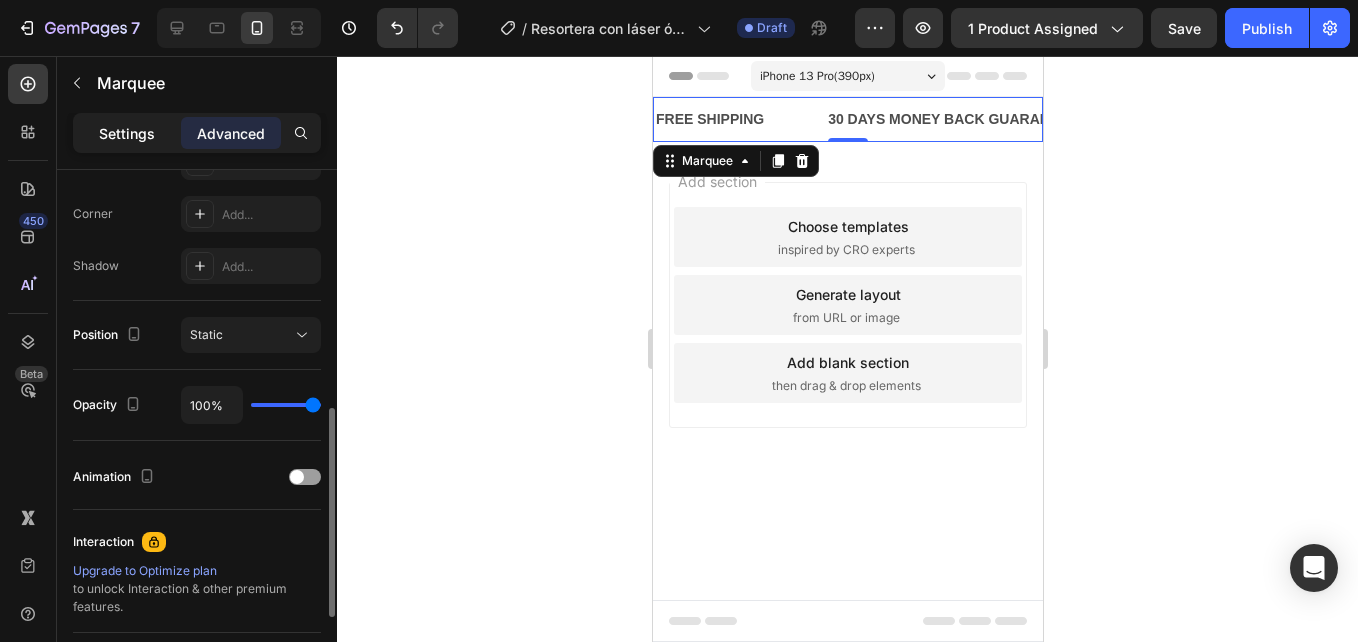 click on "Settings" at bounding box center (127, 133) 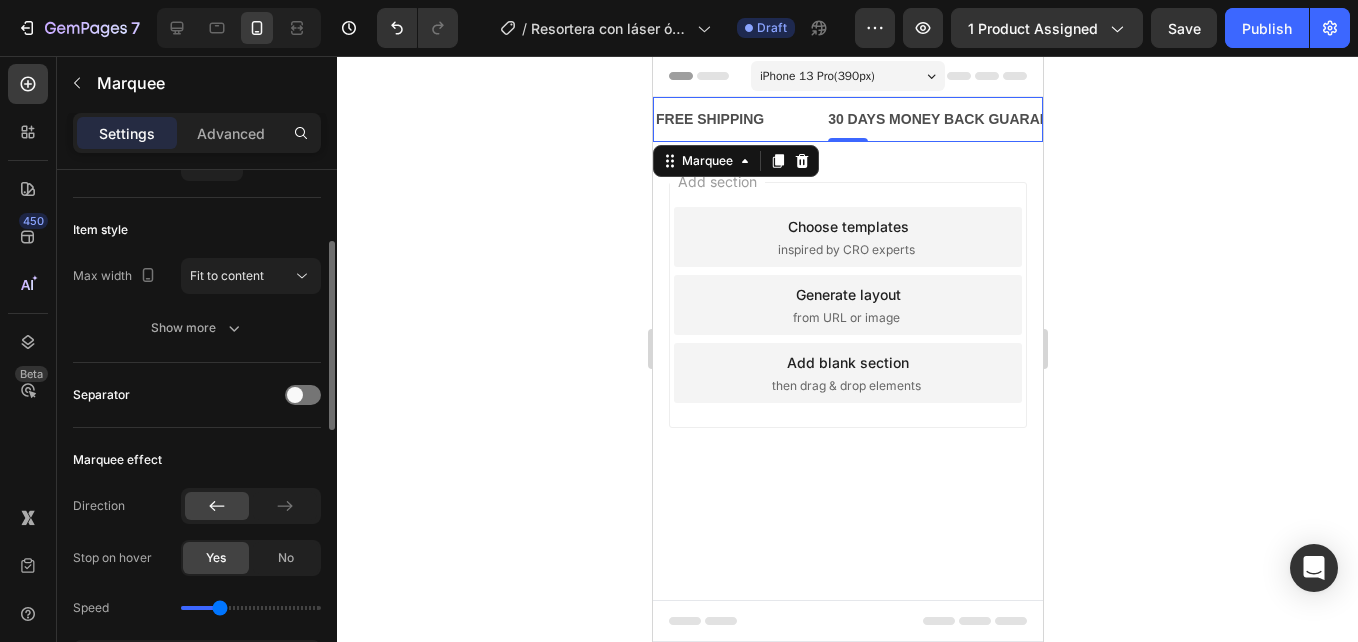 scroll, scrollTop: 0, scrollLeft: 0, axis: both 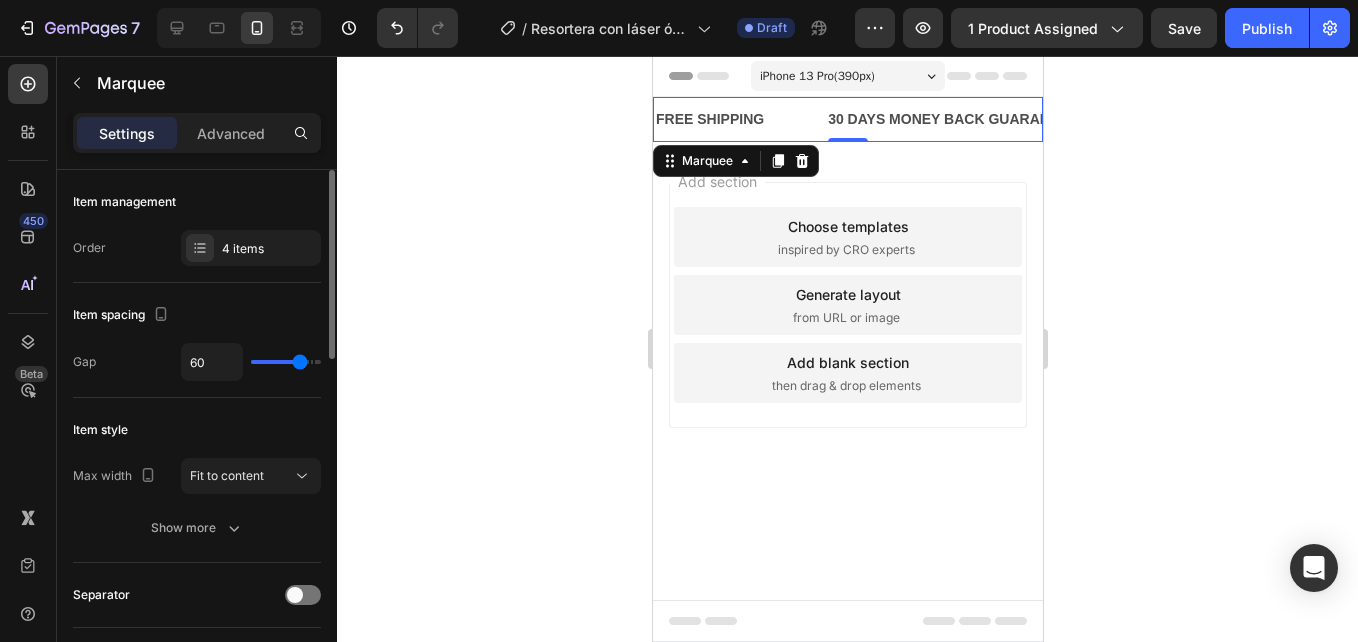 click on "Item management Order 4 items" 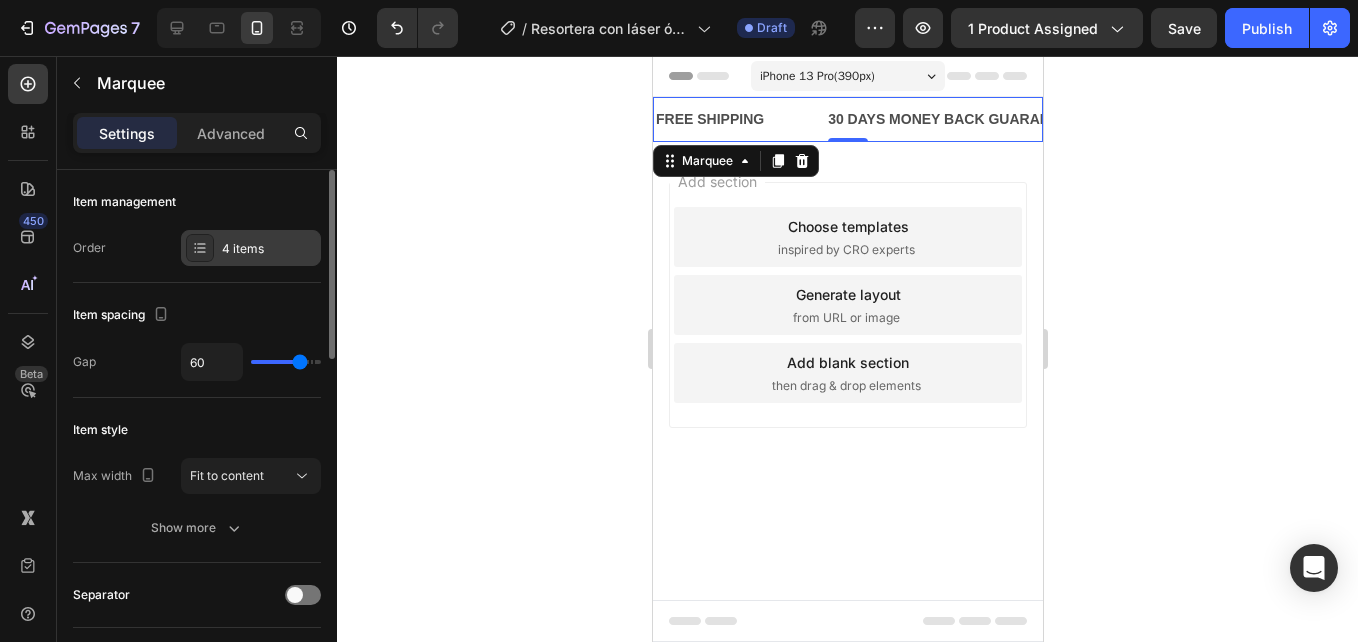 click on "4 items" at bounding box center (251, 248) 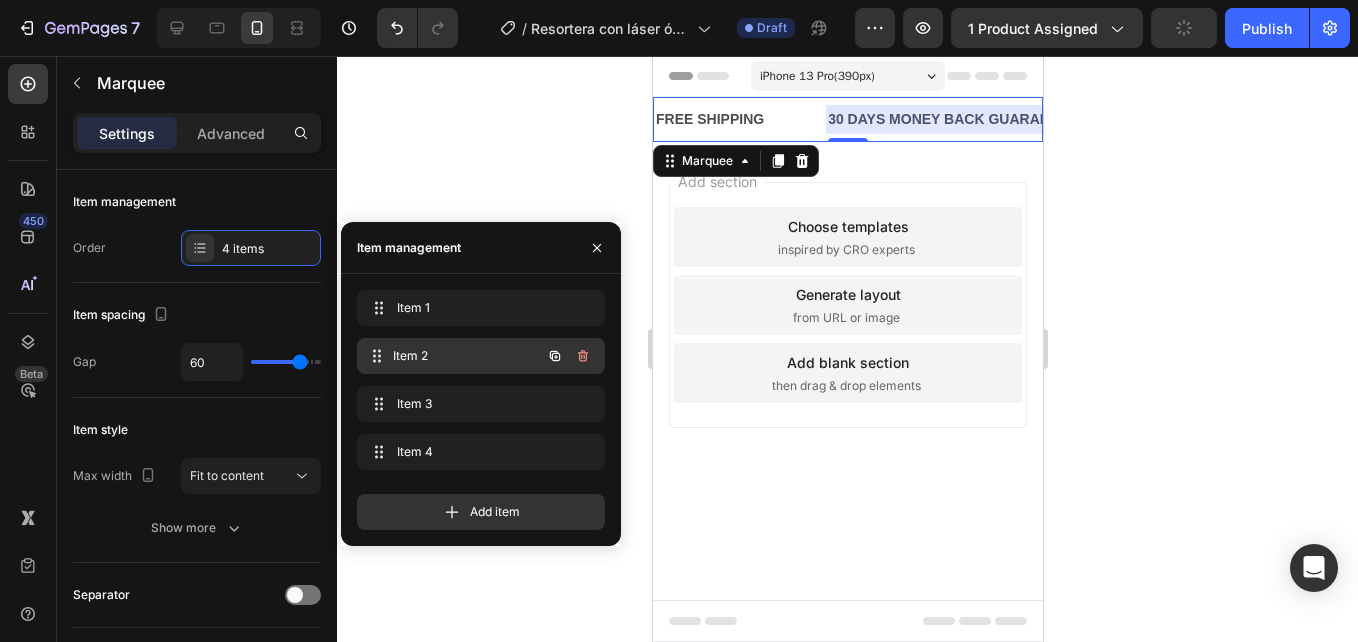 click on "Item 2" at bounding box center (467, 356) 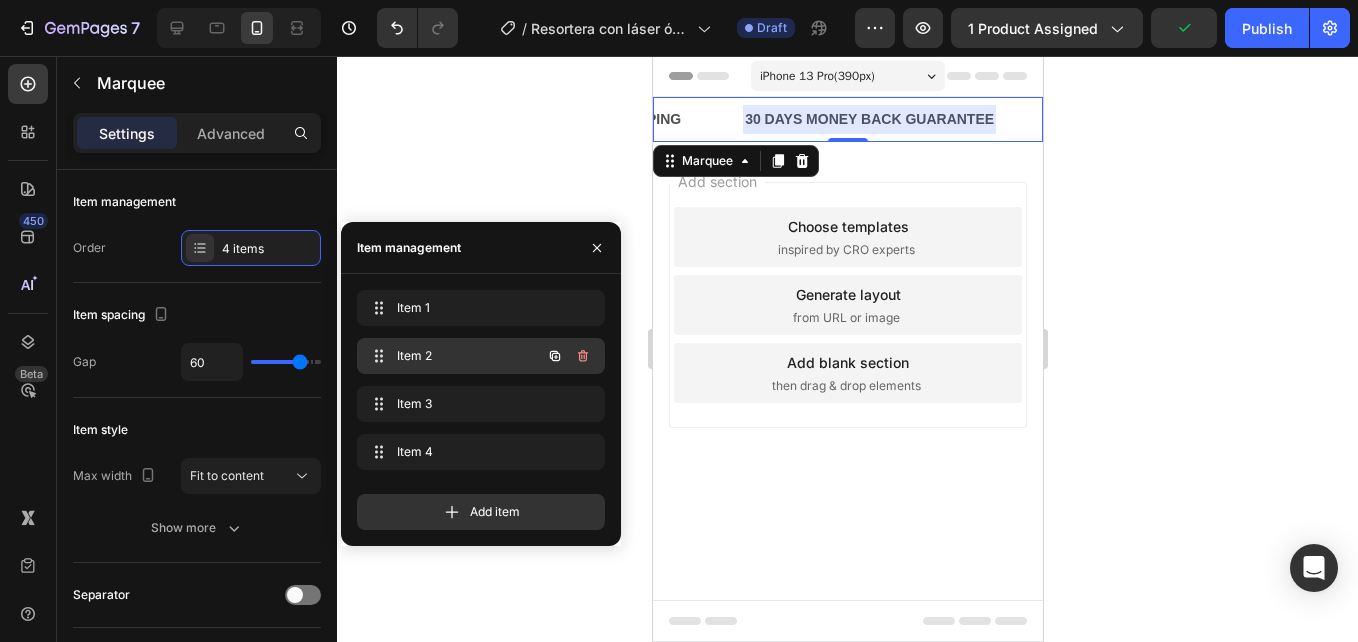 scroll, scrollTop: 0, scrollLeft: 105, axis: horizontal 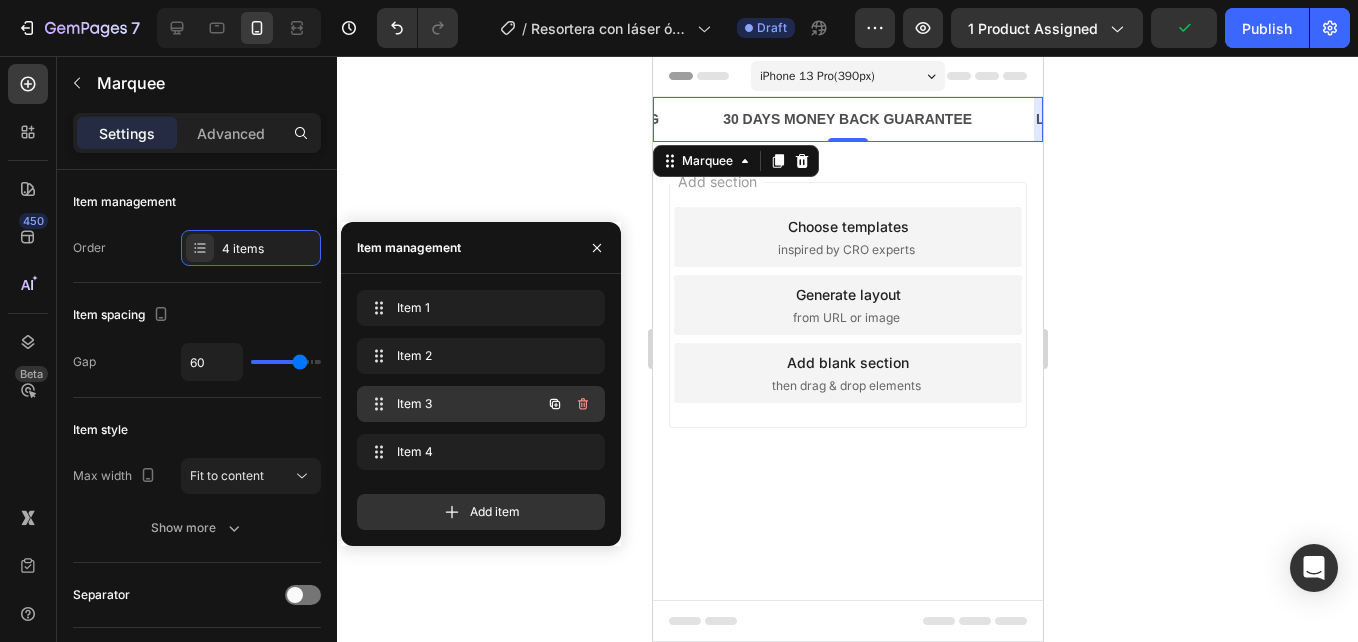 click on "Item 3" at bounding box center (453, 404) 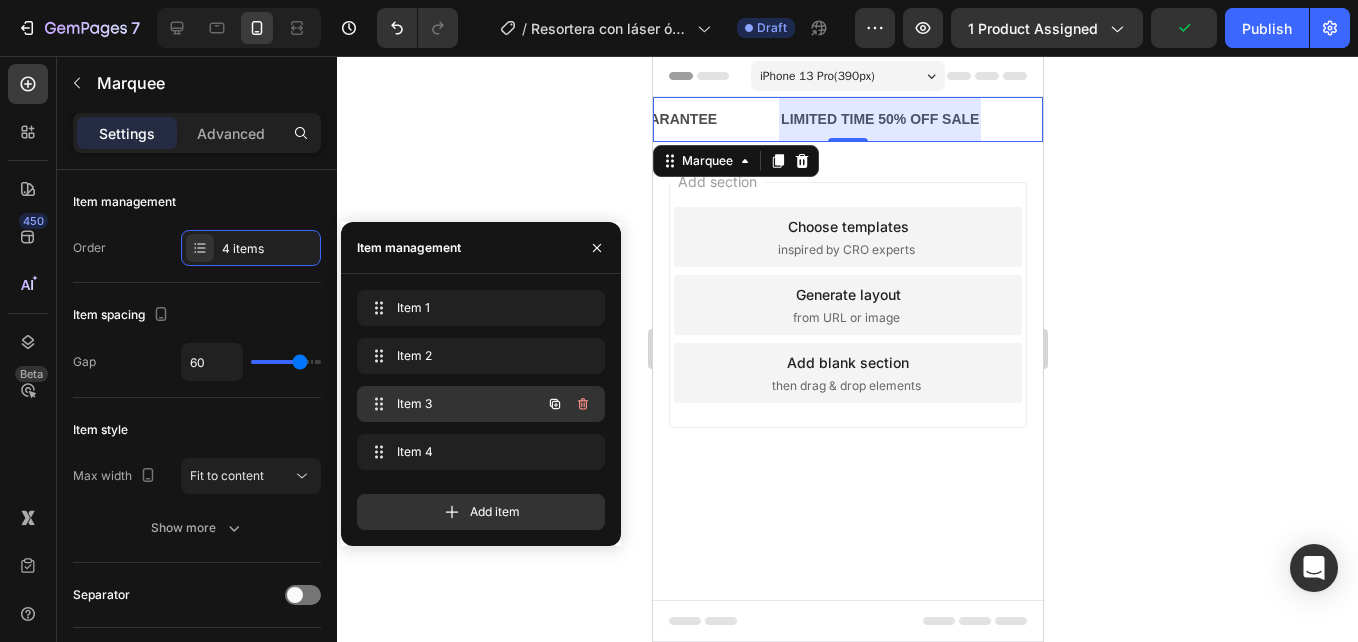 scroll, scrollTop: 0, scrollLeft: 392, axis: horizontal 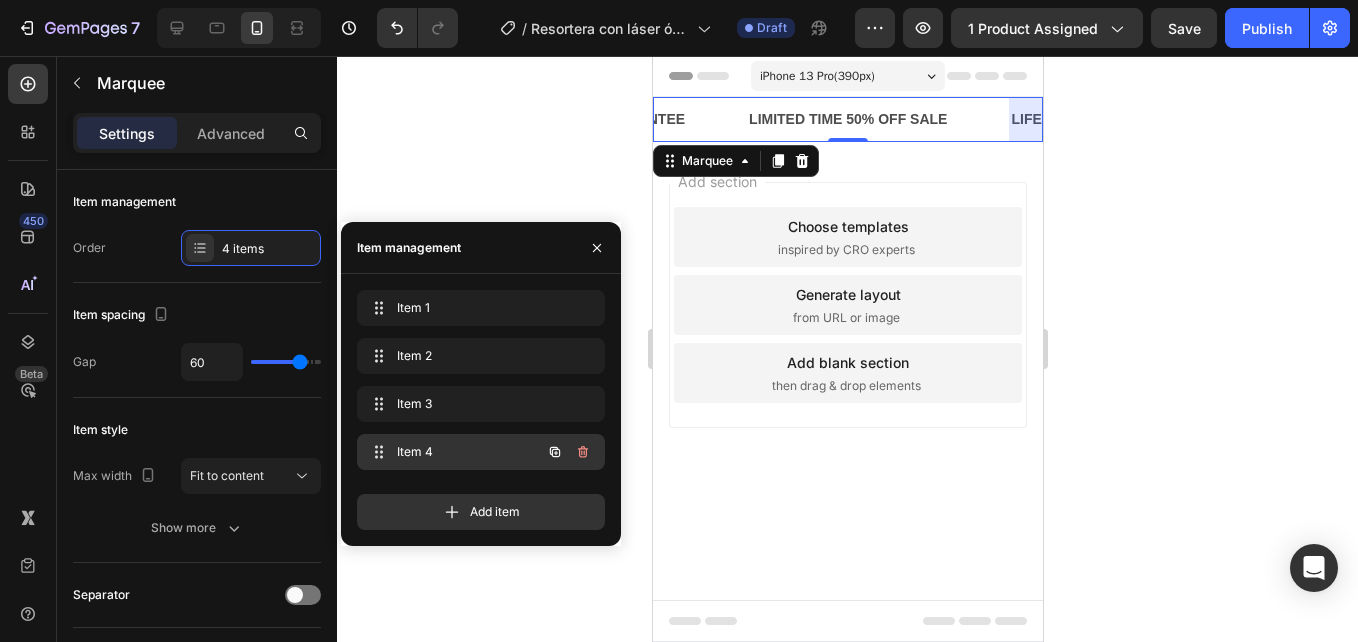 click on "Item 4" at bounding box center (453, 452) 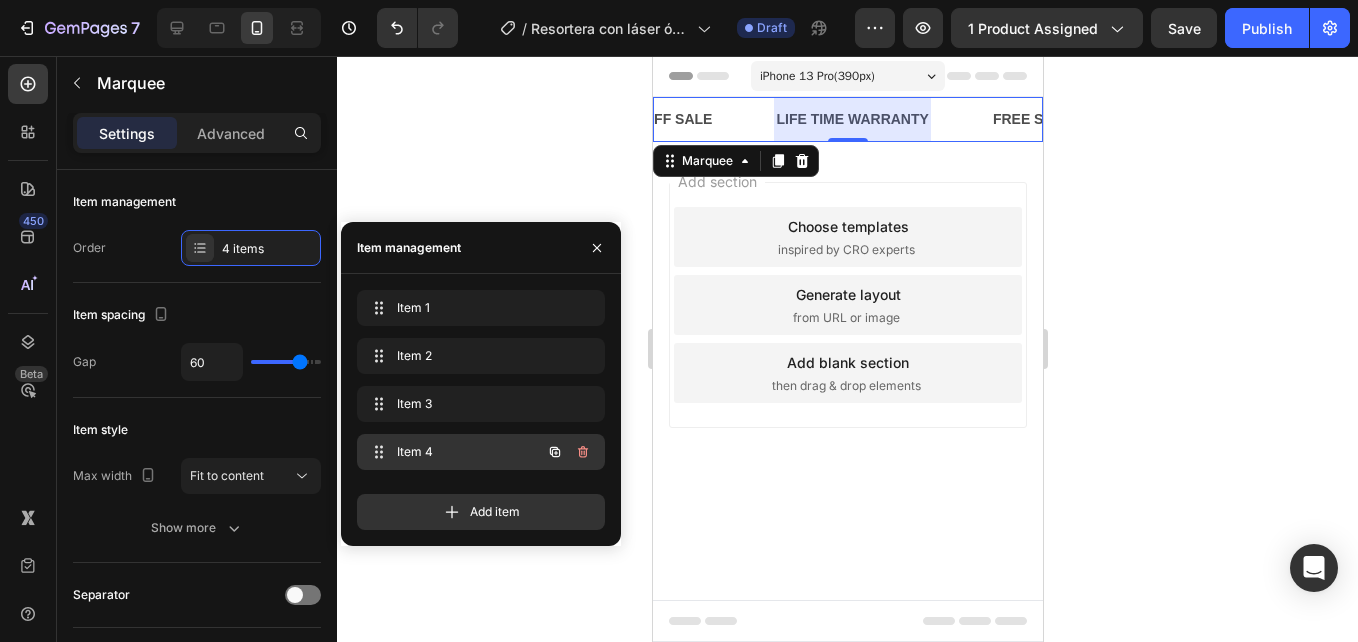 scroll, scrollTop: 0, scrollLeft: 632, axis: horizontal 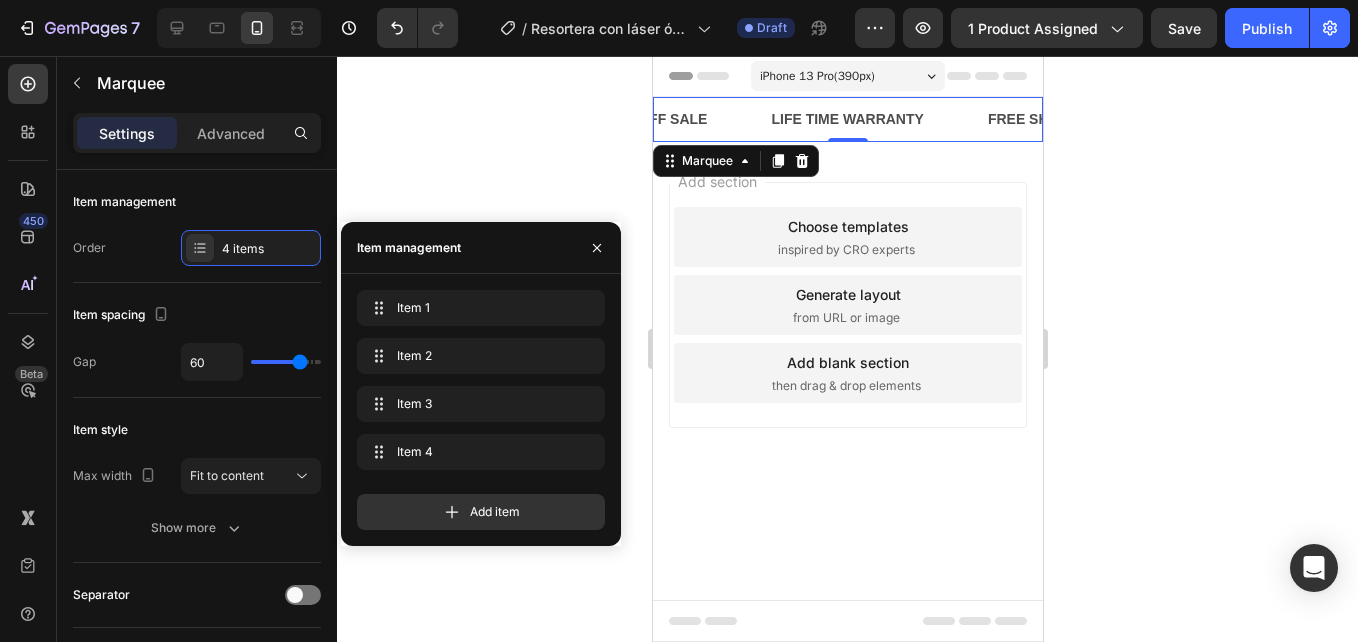 click 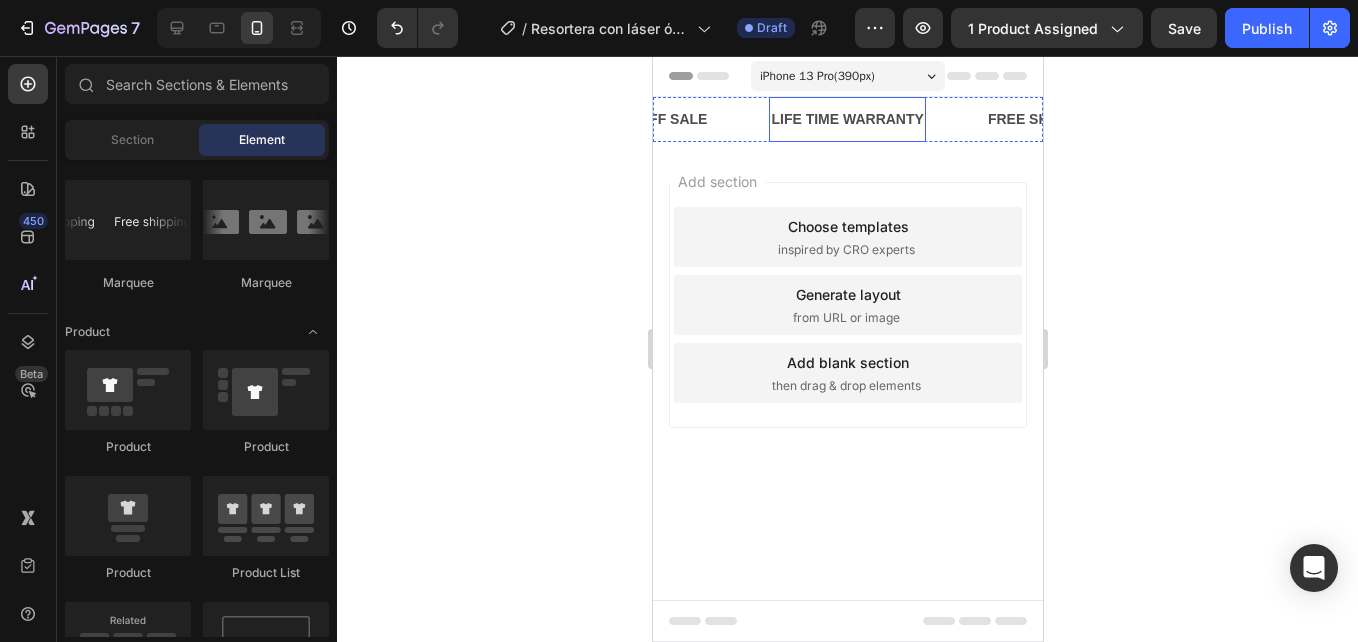 click on "LIFE TIME WARRANTY" at bounding box center (846, 119) 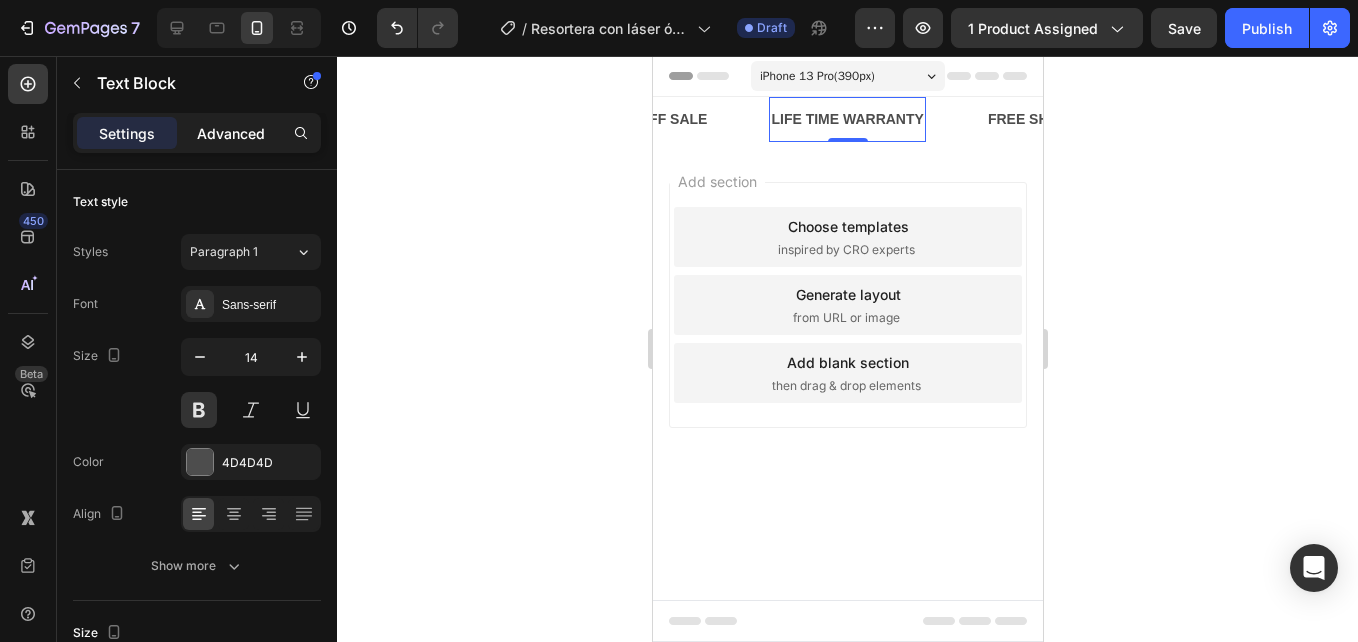 click on "Advanced" at bounding box center (231, 133) 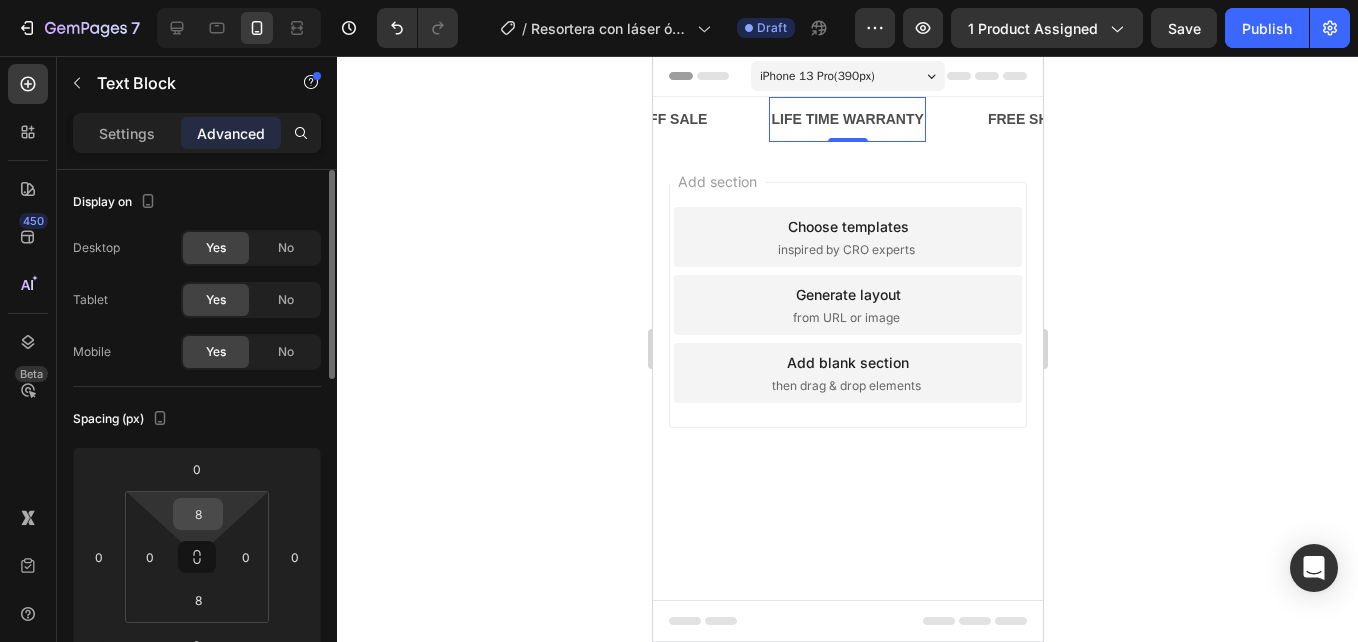 click on "8" at bounding box center [198, 514] 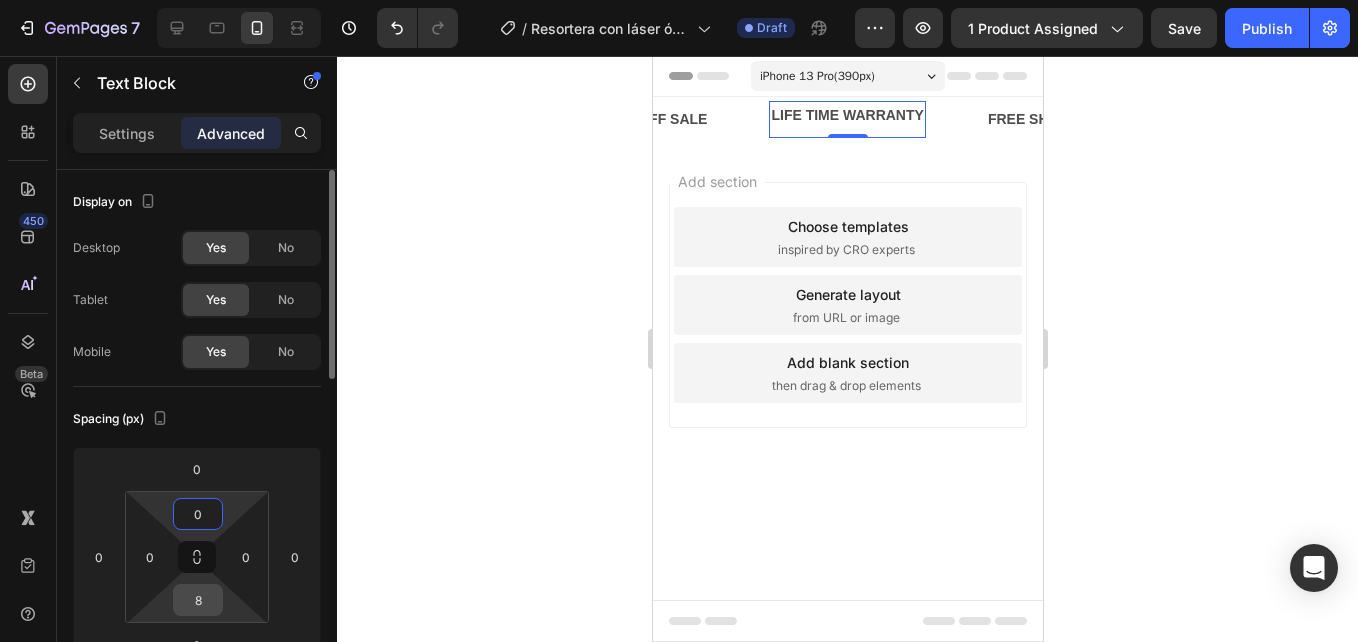 type on "0" 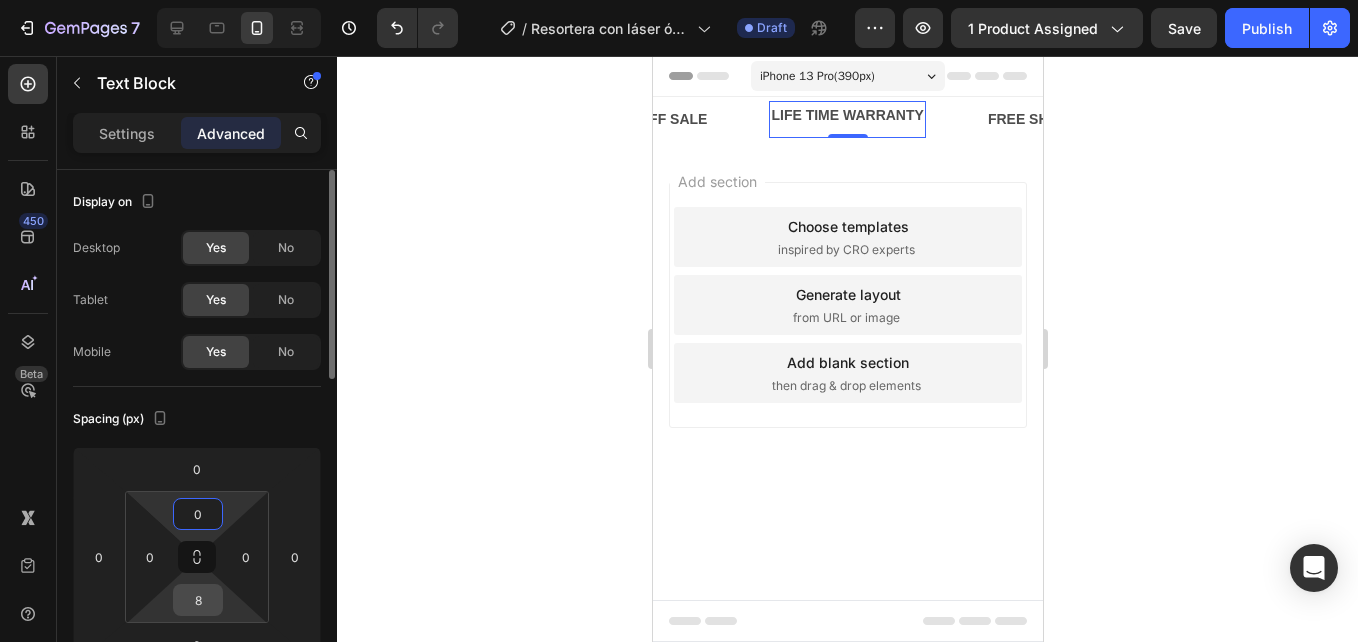 click on "8" at bounding box center [198, 600] 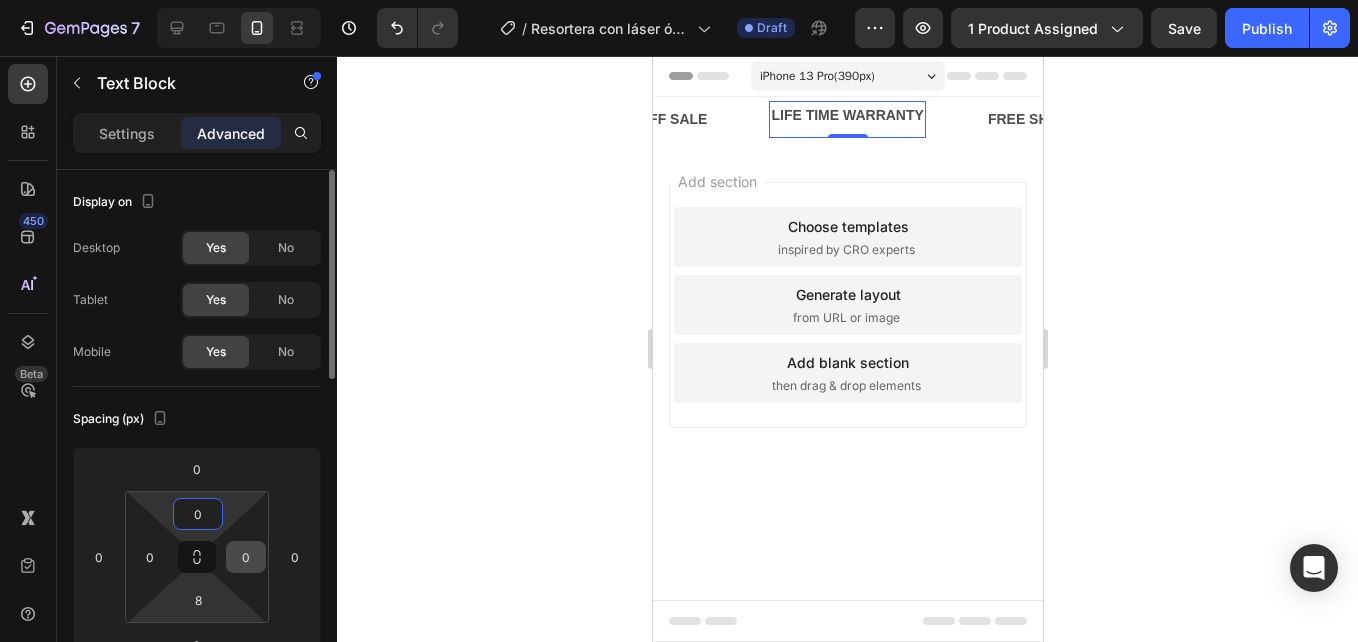 type on "0" 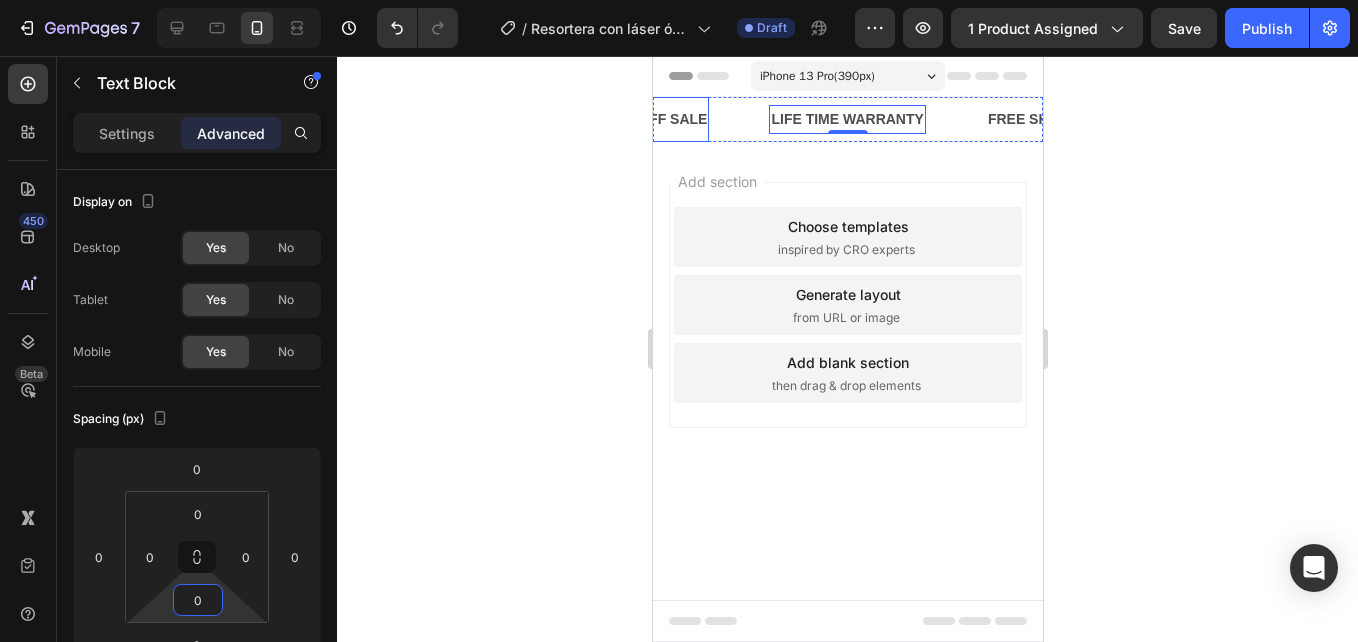 click on "LIMITED TIME 50% OFF SALE Text Block" at bounding box center [607, 119] 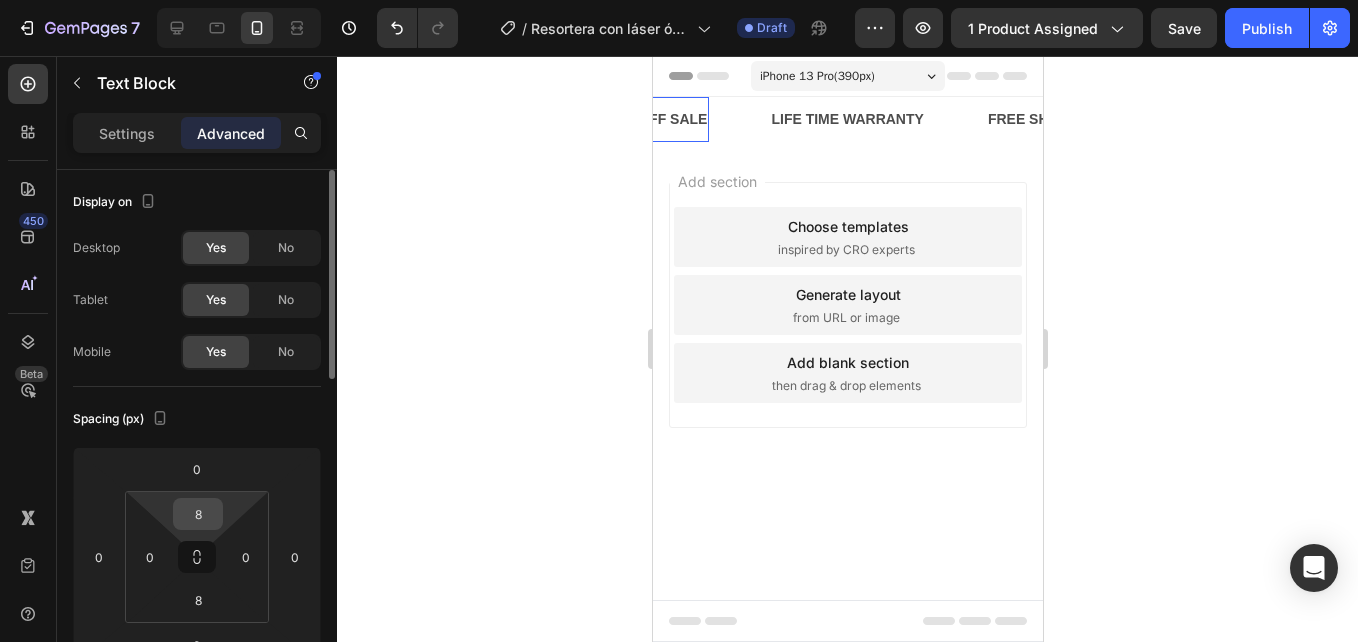 click on "8" at bounding box center (198, 514) 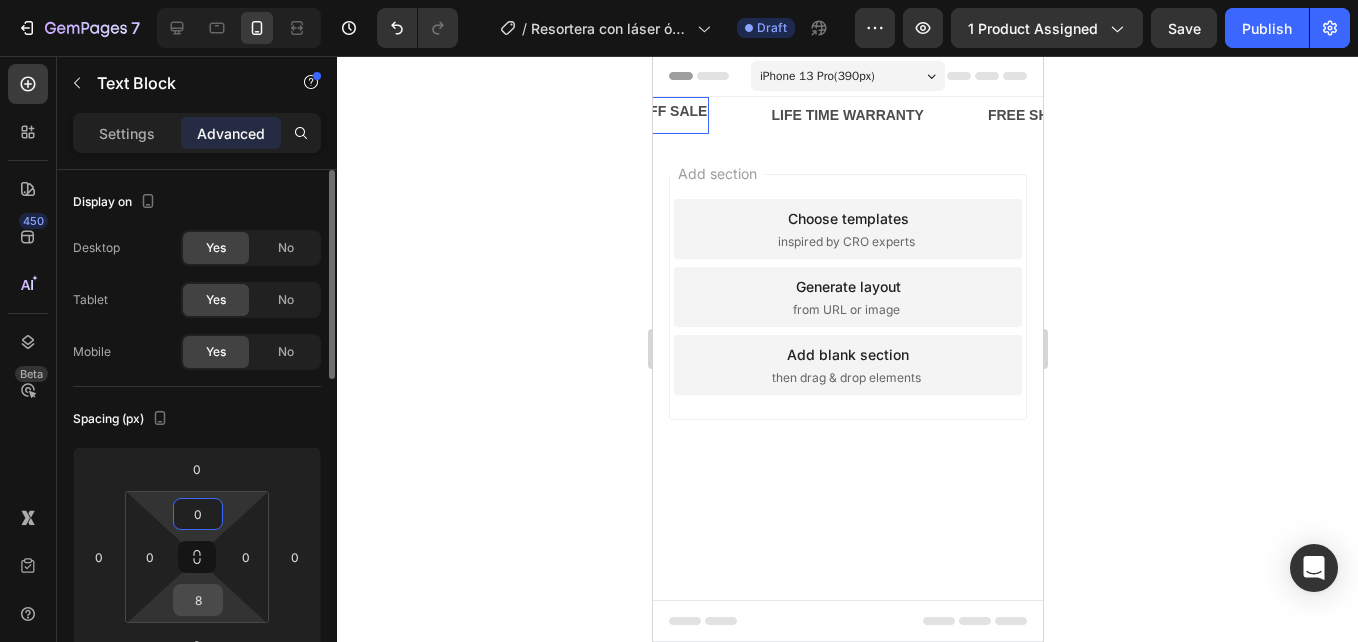 type on "0" 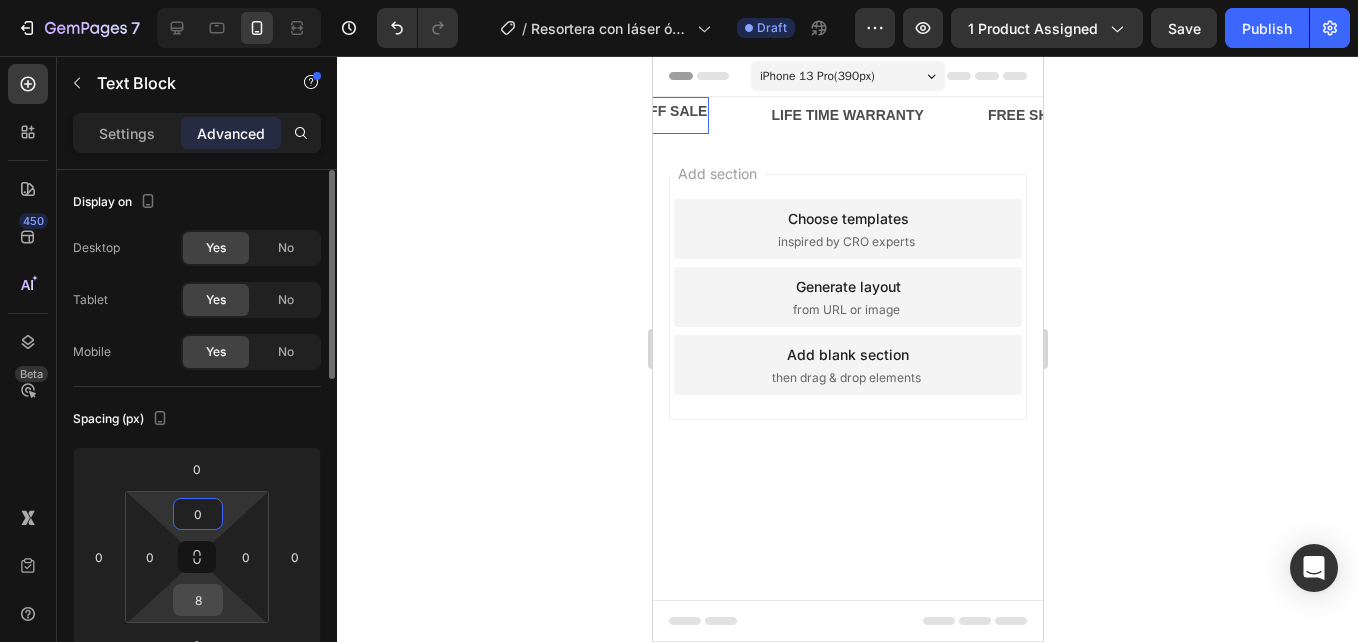 click on "8" at bounding box center [198, 600] 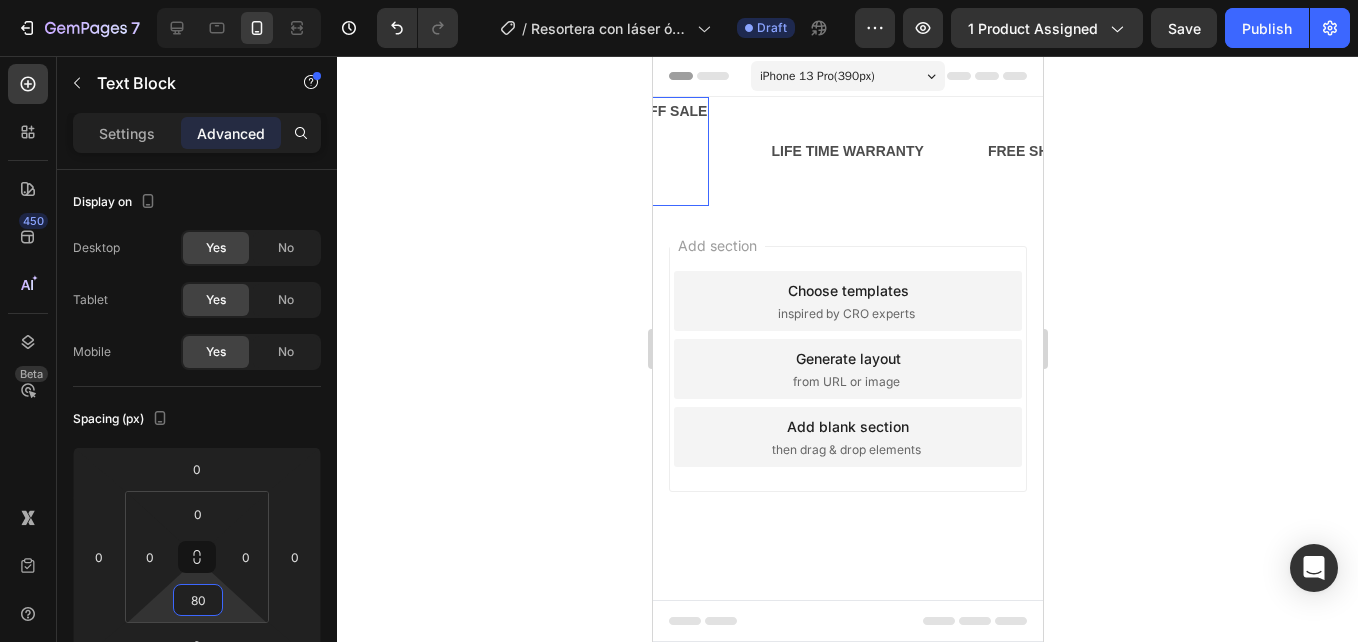 type on "0" 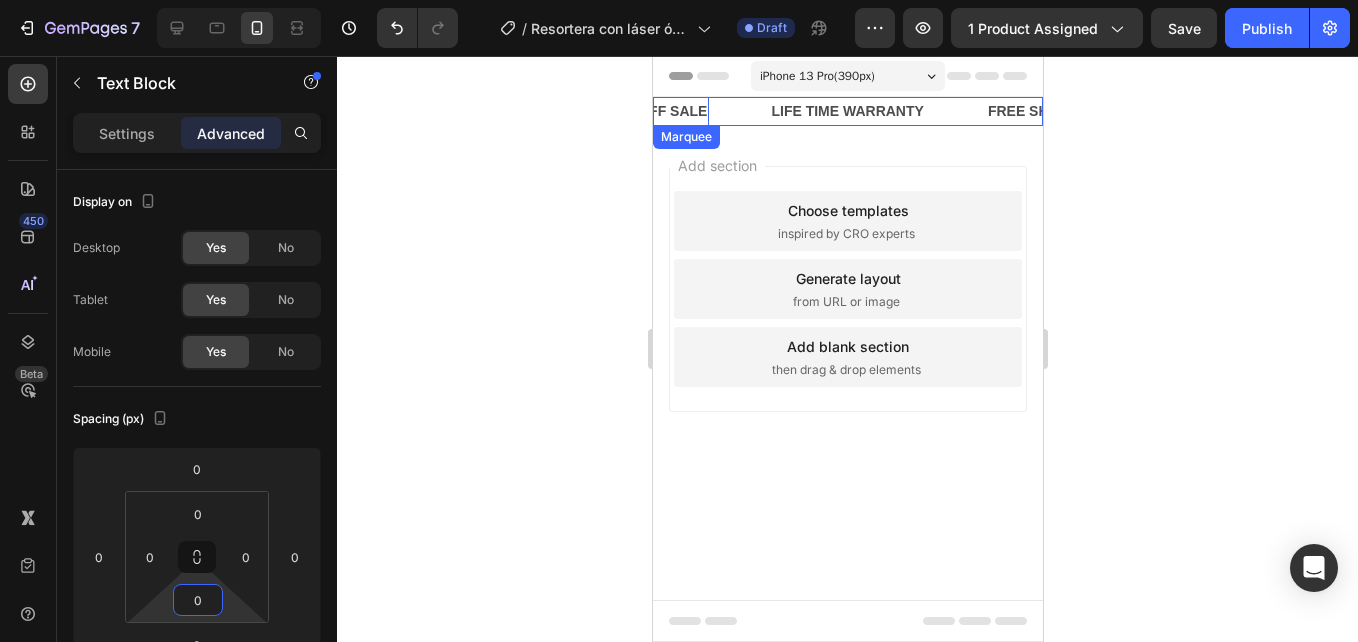click on "LIMITED TIME 50% OFF SALE Text Block   0" at bounding box center [637, 111] 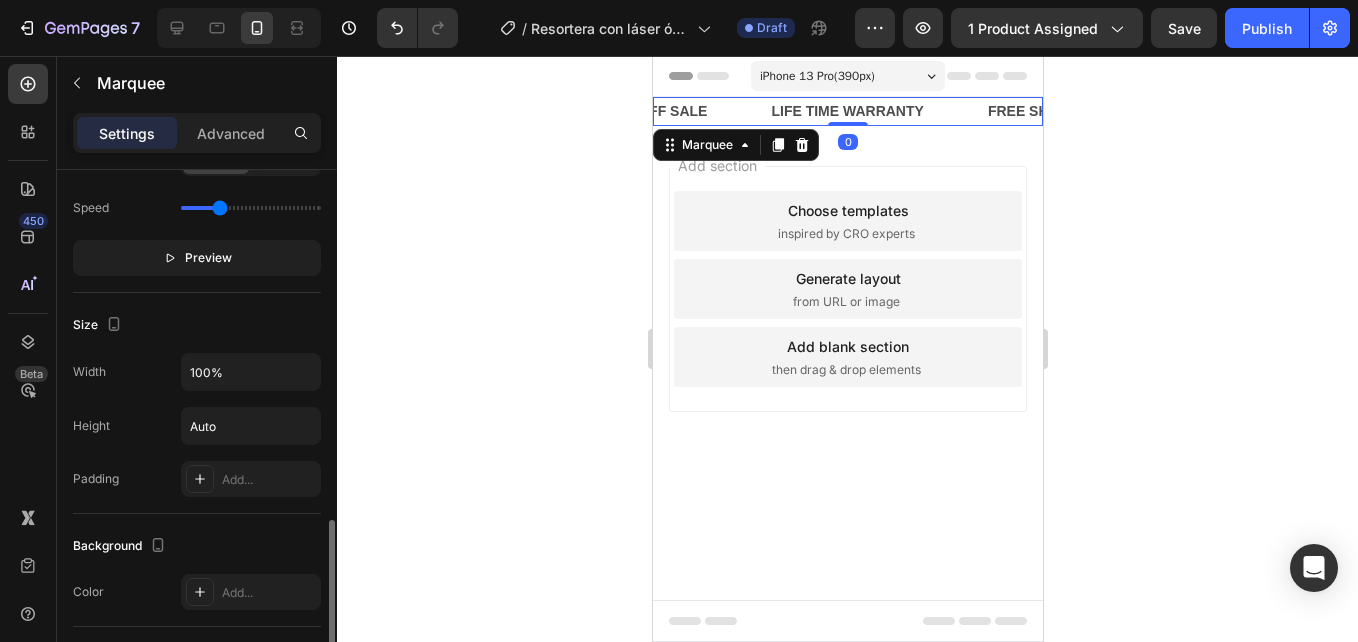 scroll, scrollTop: 700, scrollLeft: 0, axis: vertical 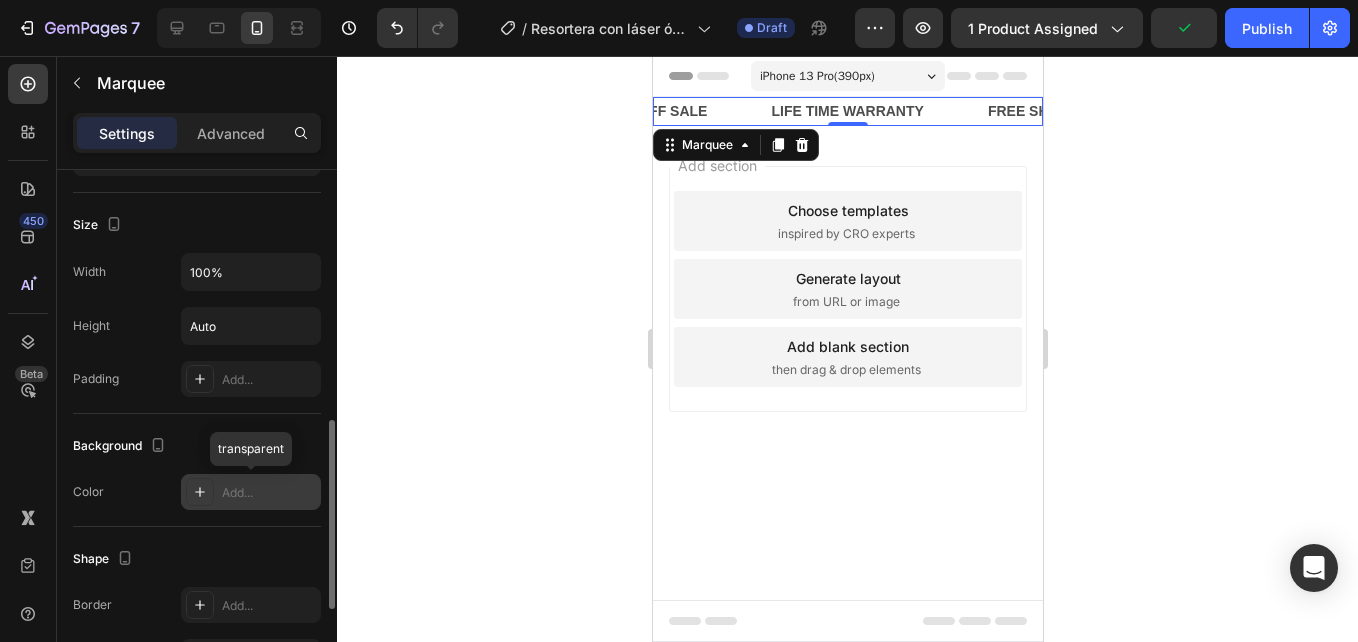 click on "Add..." at bounding box center [269, 493] 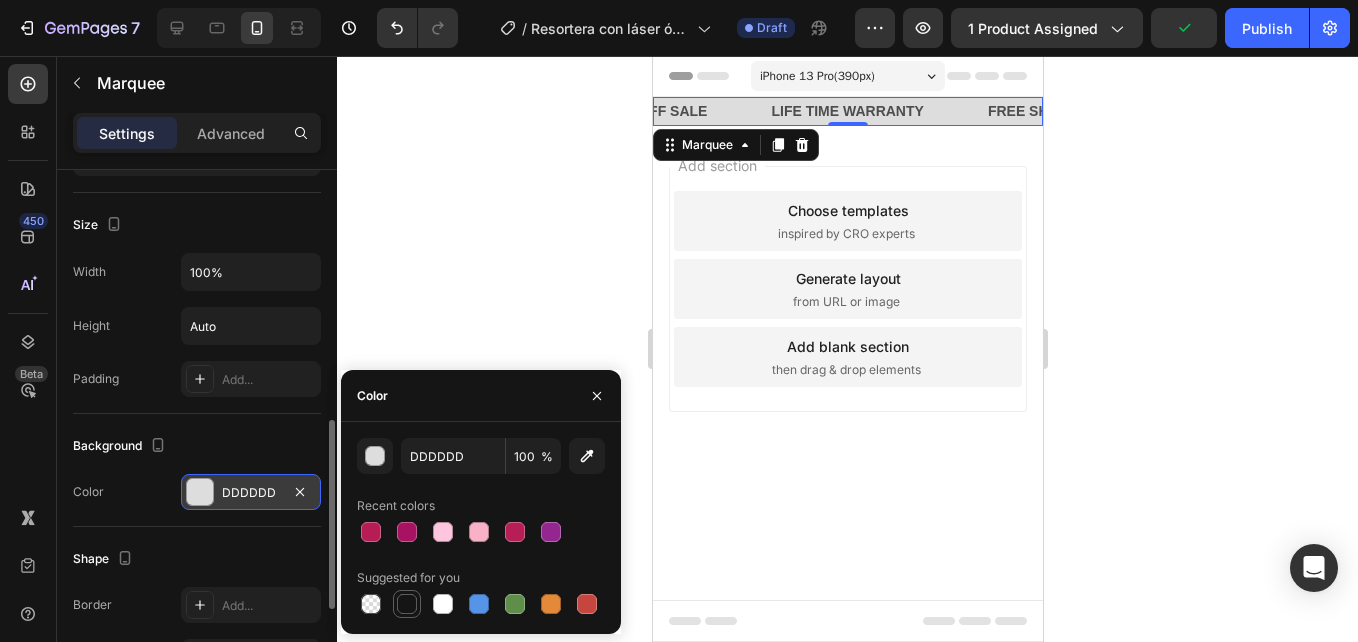 click at bounding box center [407, 604] 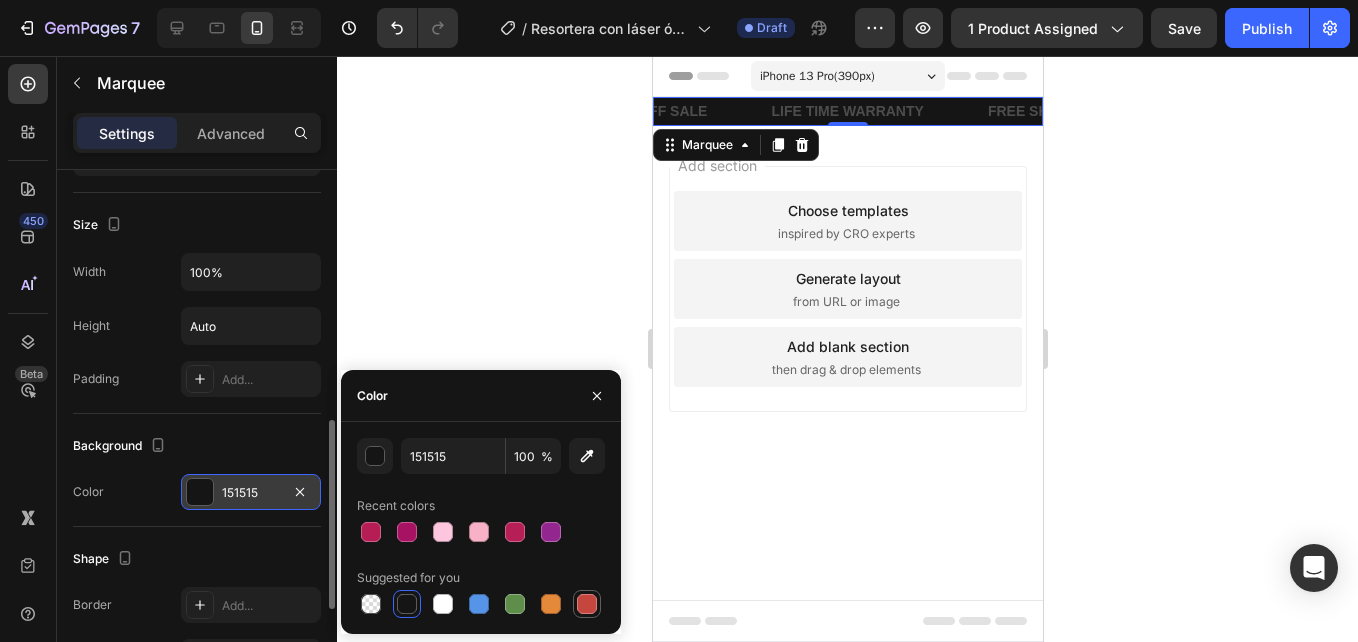 click at bounding box center (587, 604) 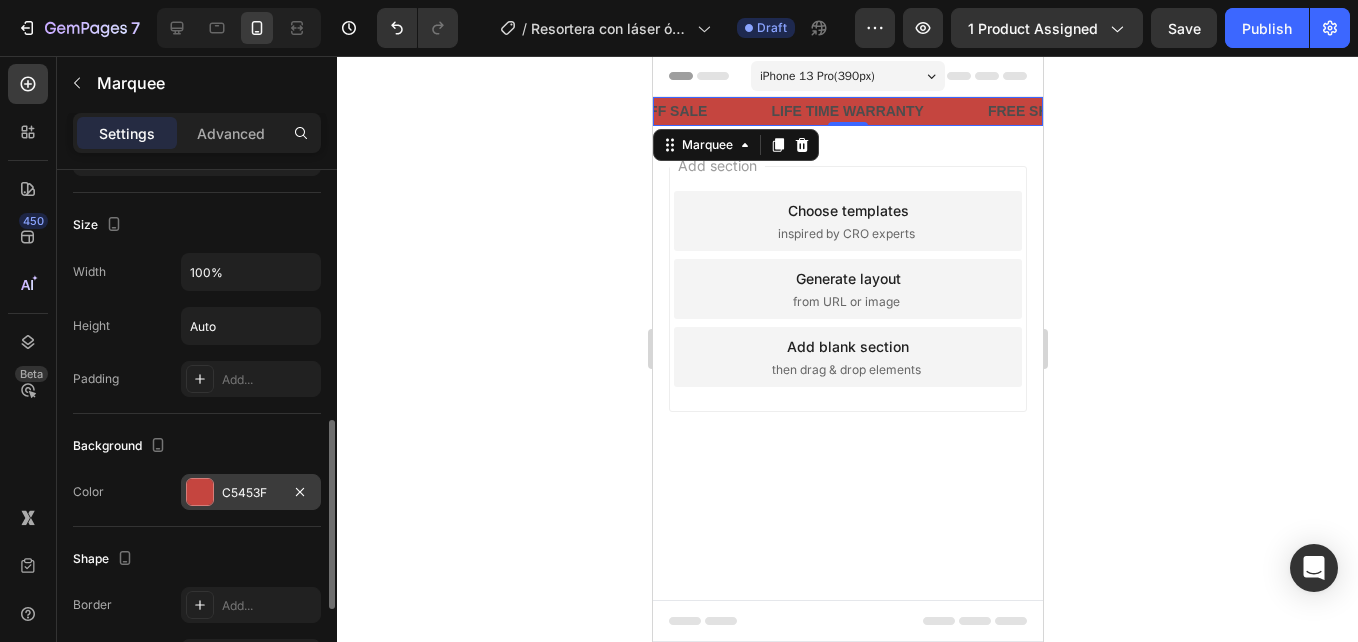 drag, startPoint x: 617, startPoint y: 197, endPoint x: 72, endPoint y: 62, distance: 561.47125 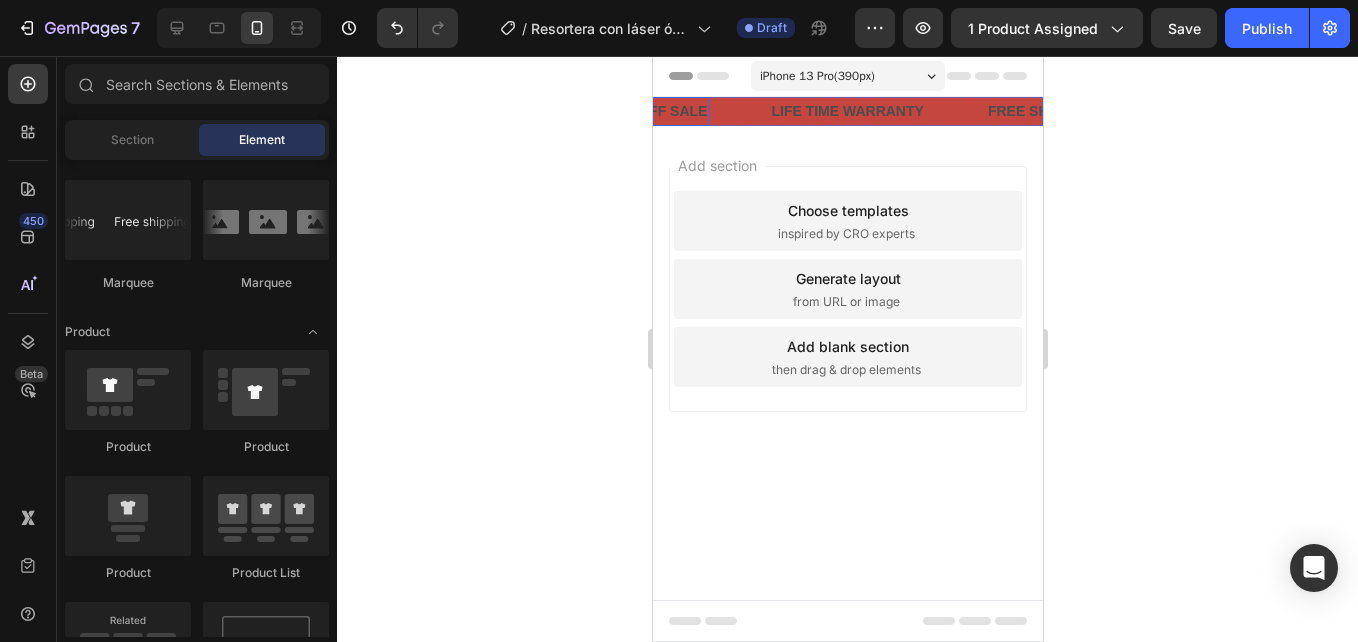 click on "LIMITED TIME 50% OFF SALE" at bounding box center [607, 111] 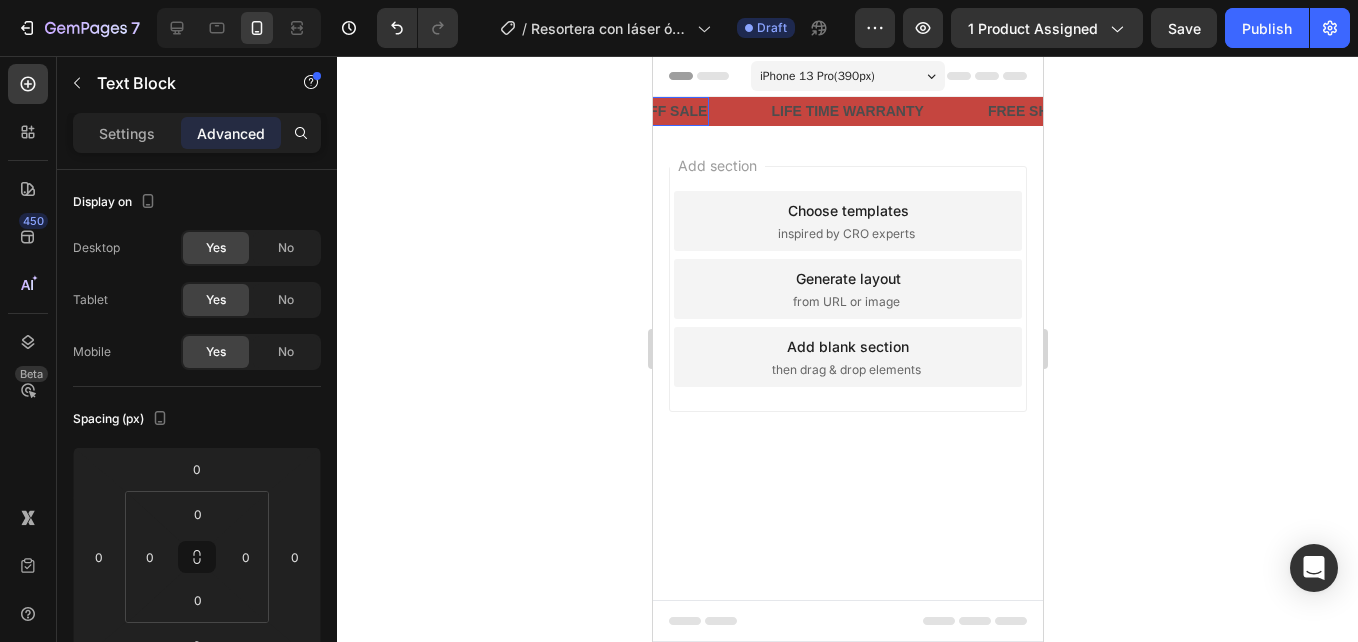 click 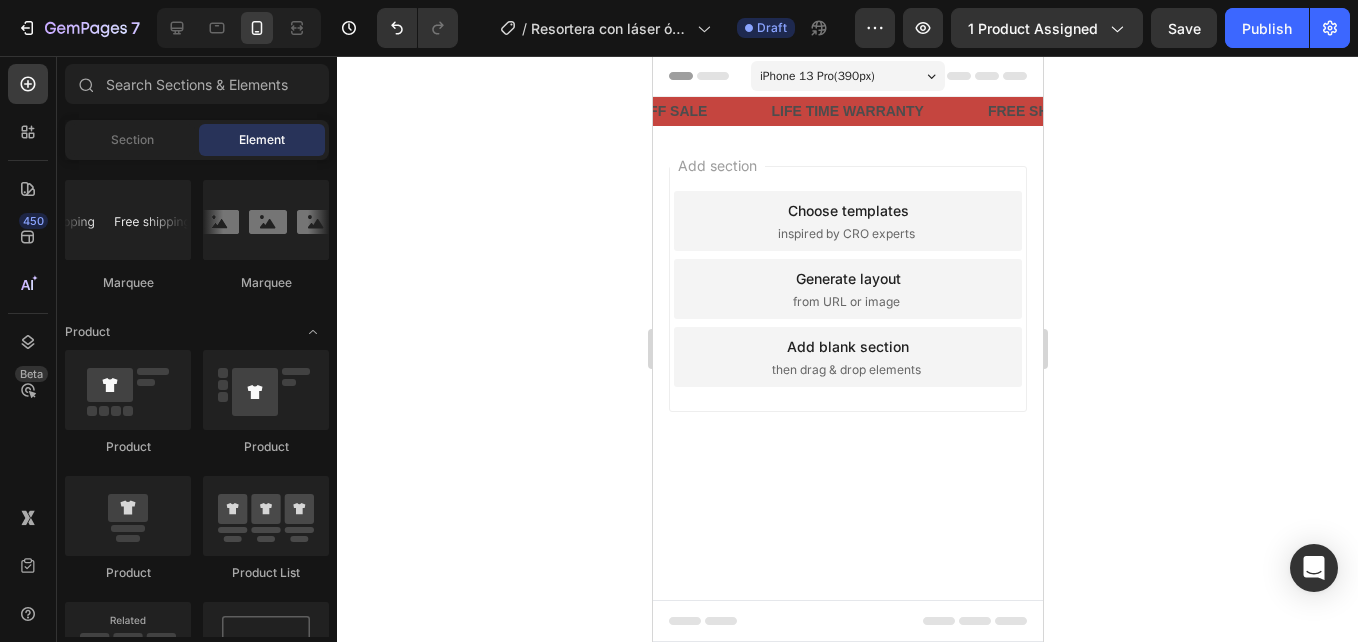 click on "Add section Choose templates inspired by CRO experts Generate layout from URL or image Add blank section then drag & drop elements" at bounding box center [847, 317] 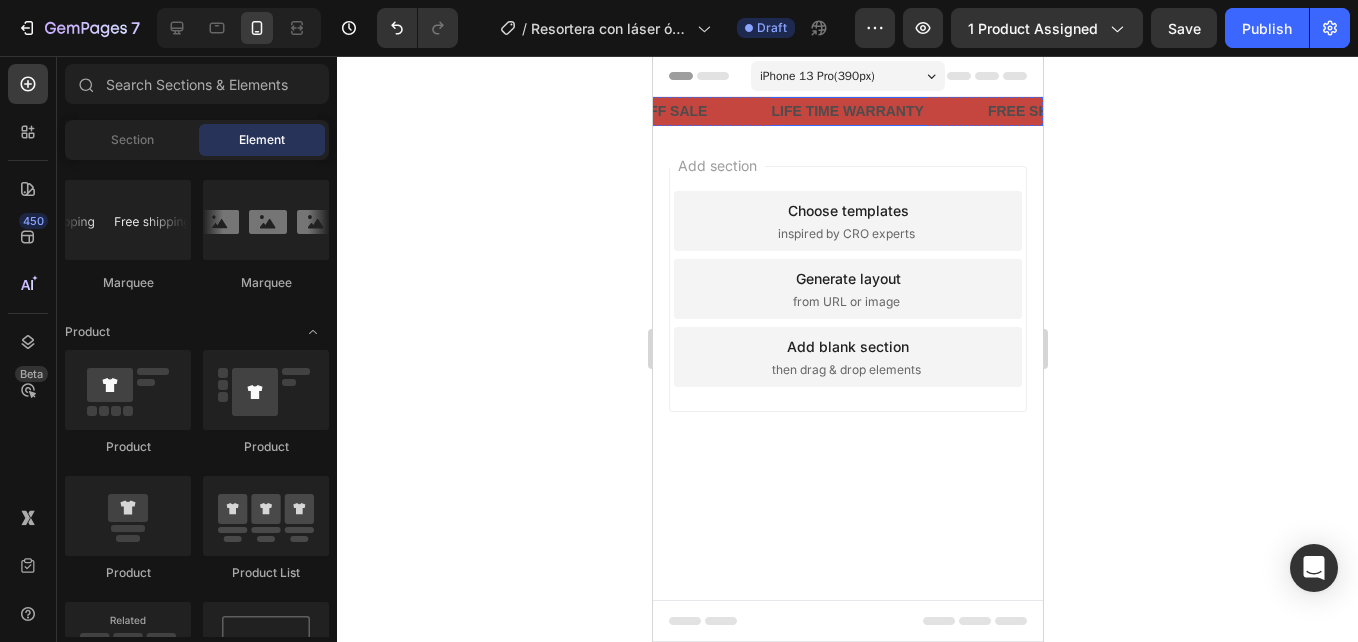 click on "LIFE TIME WARRANTY" at bounding box center [846, 111] 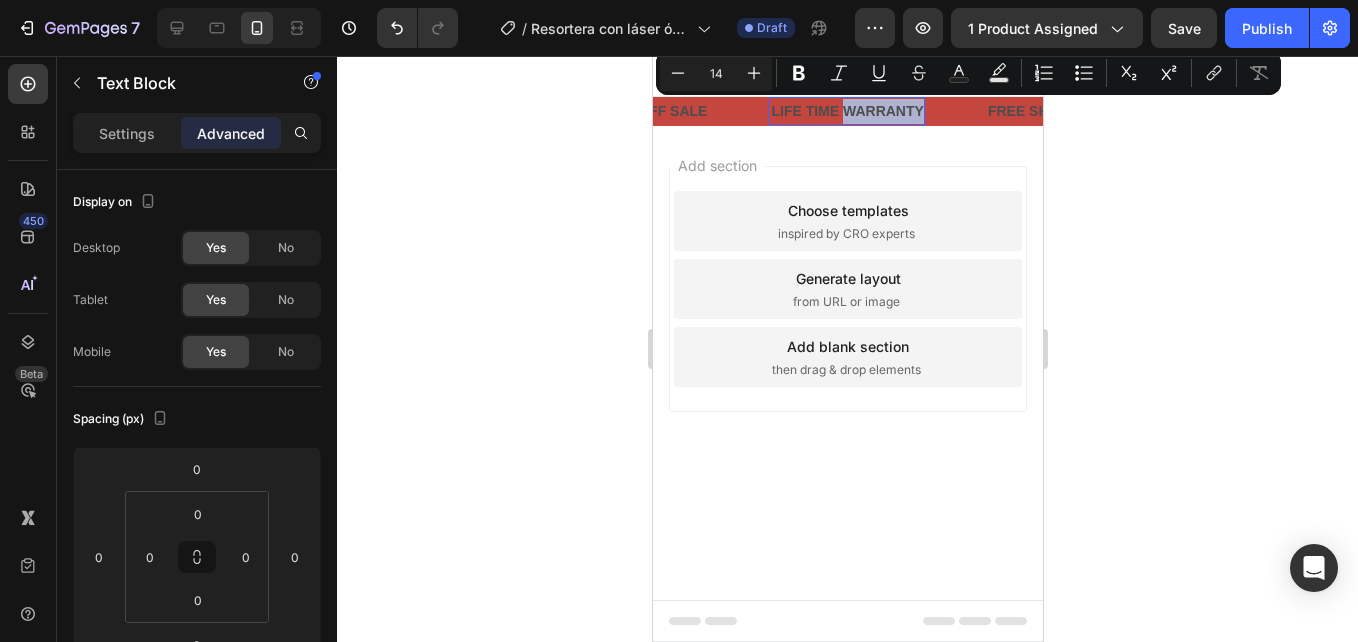 click on "LIFE TIME WARRANTY" at bounding box center [846, 111] 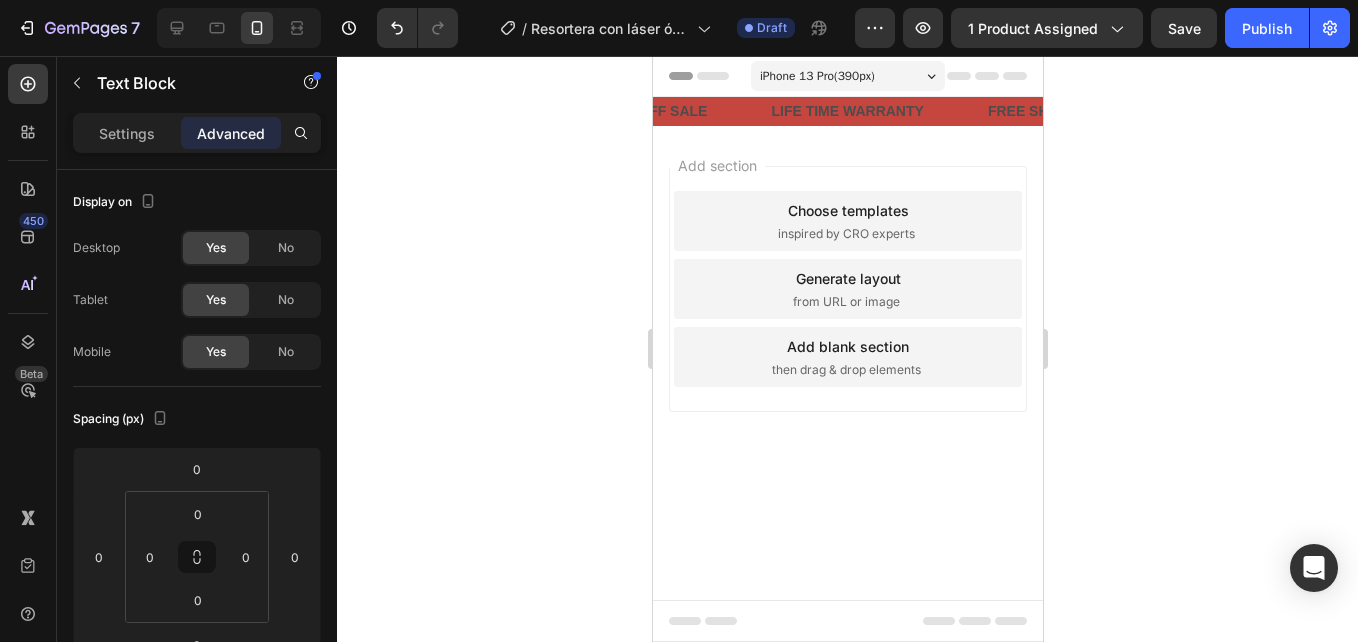 click on "LIFE TIME WARRANTY" at bounding box center [846, 111] 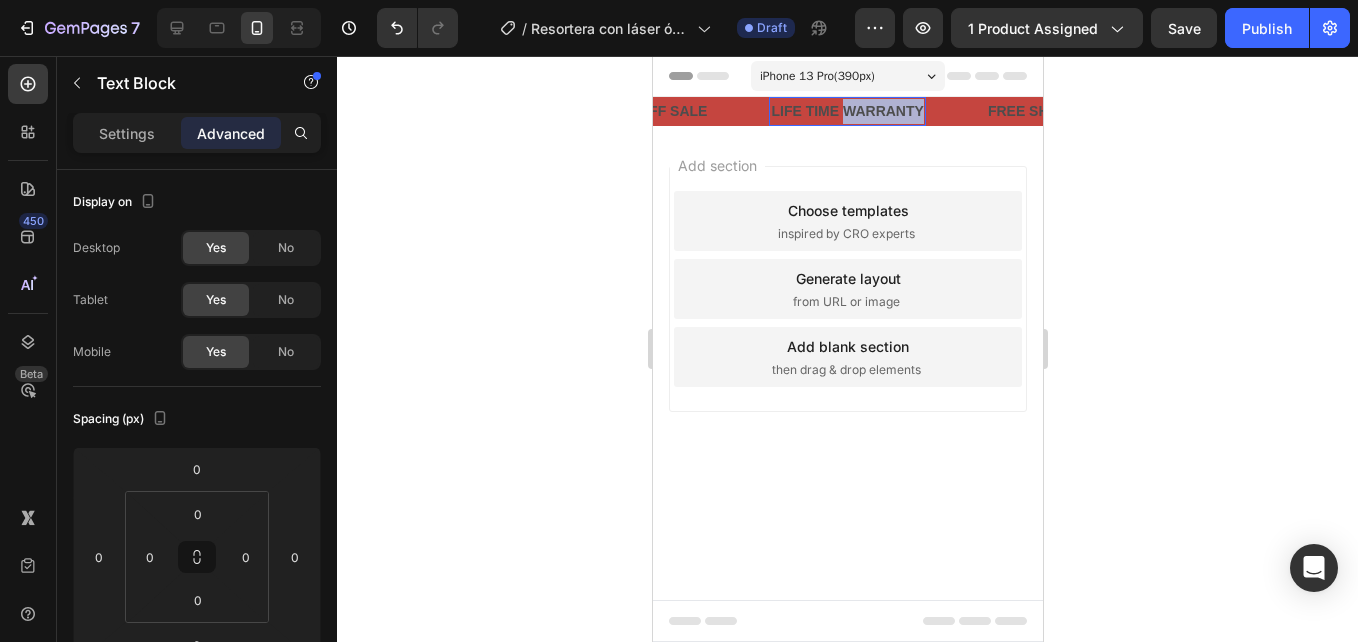 click on "LIFE TIME WARRANTY" at bounding box center (846, 111) 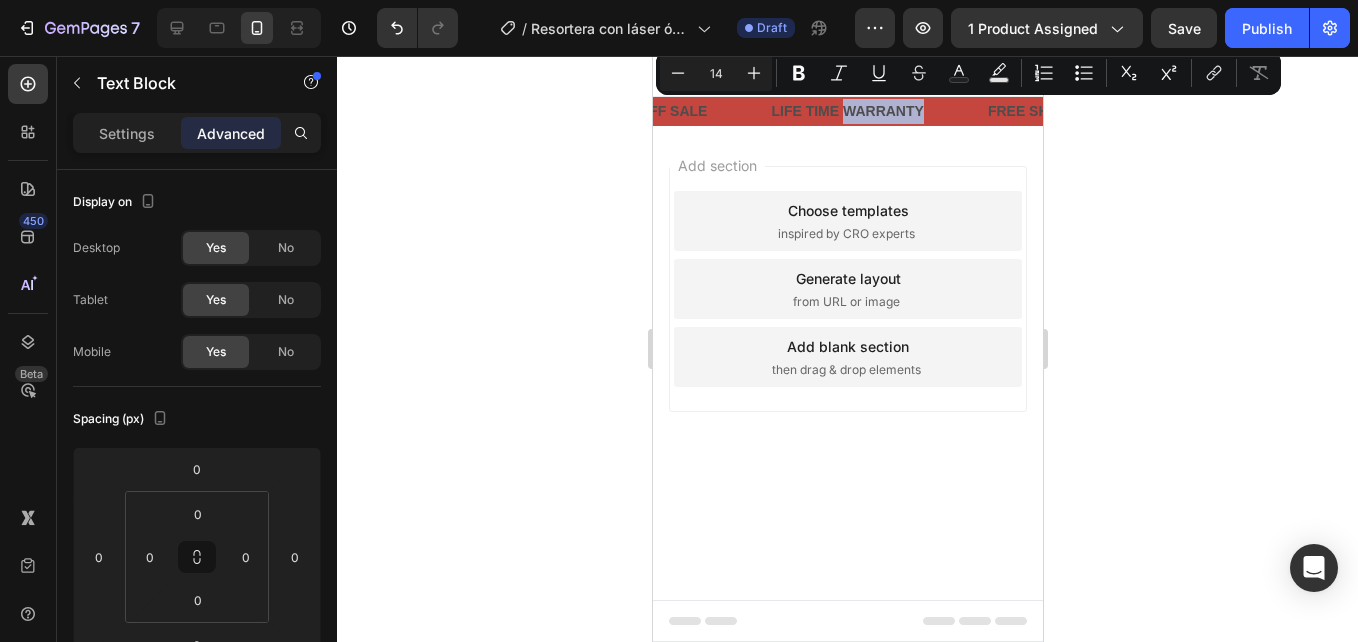 click on "LIFE TIME WARRANTY" at bounding box center (846, 111) 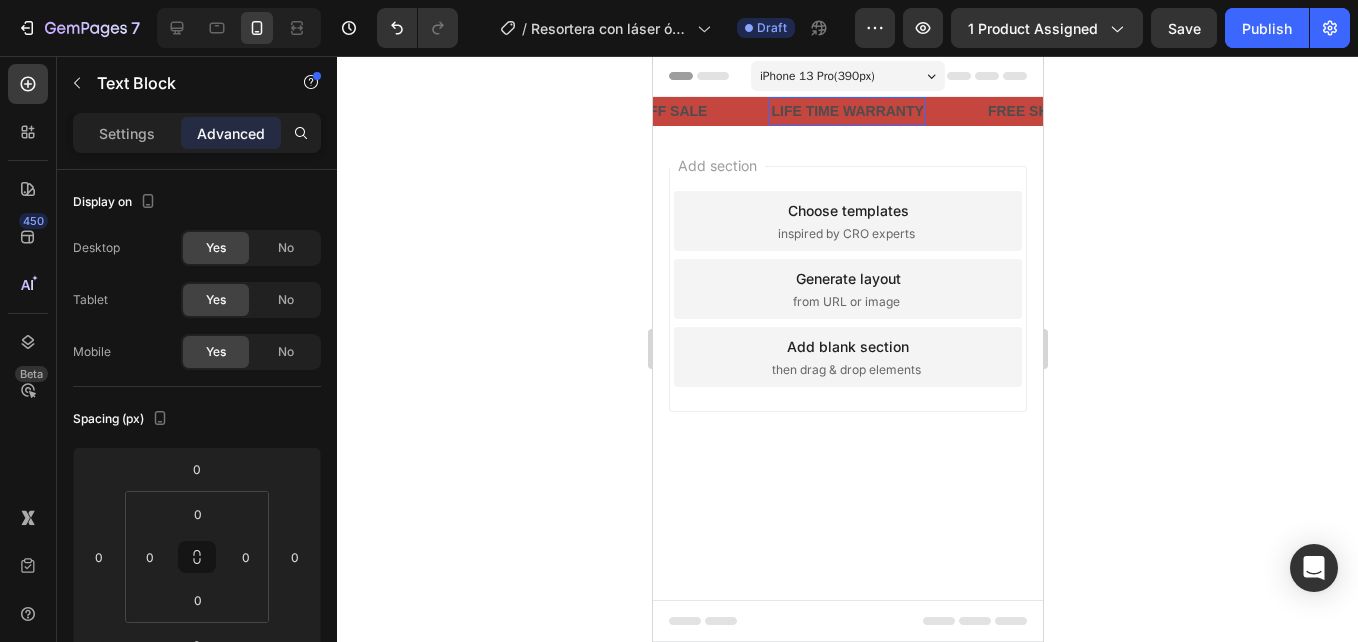click on "LIFE TIME WARRANTY" at bounding box center (846, 111) 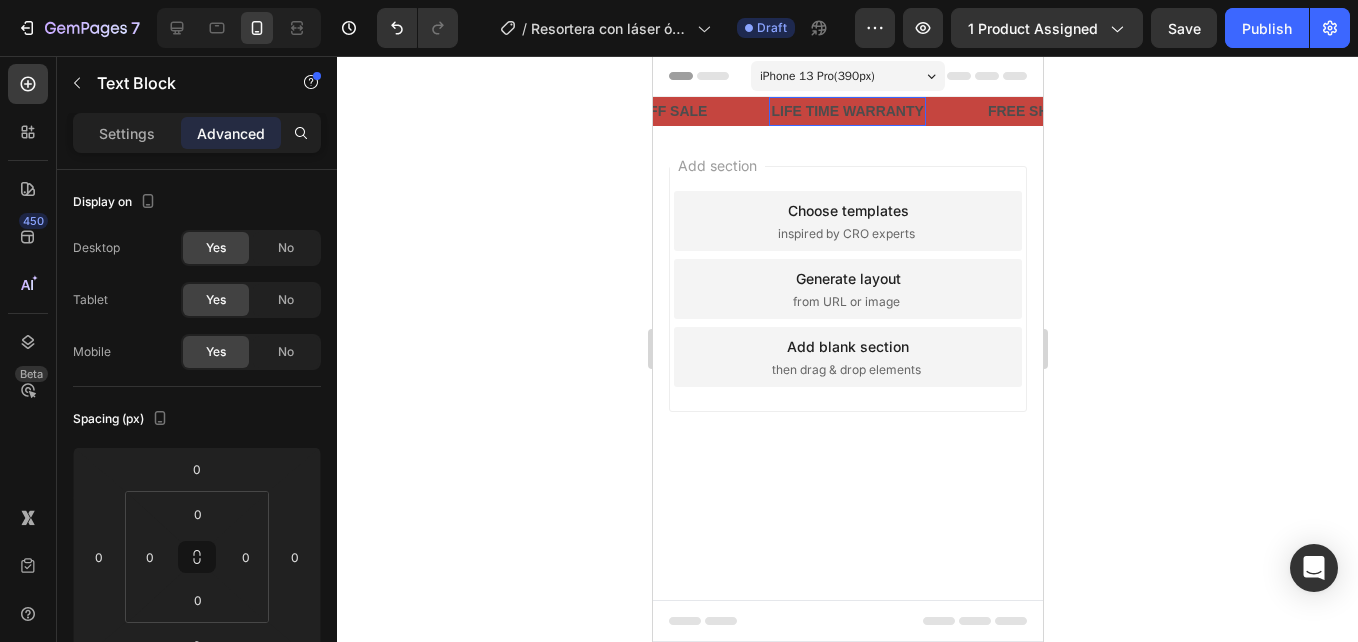 click on "LIFE TIME WARRANTY" at bounding box center [846, 111] 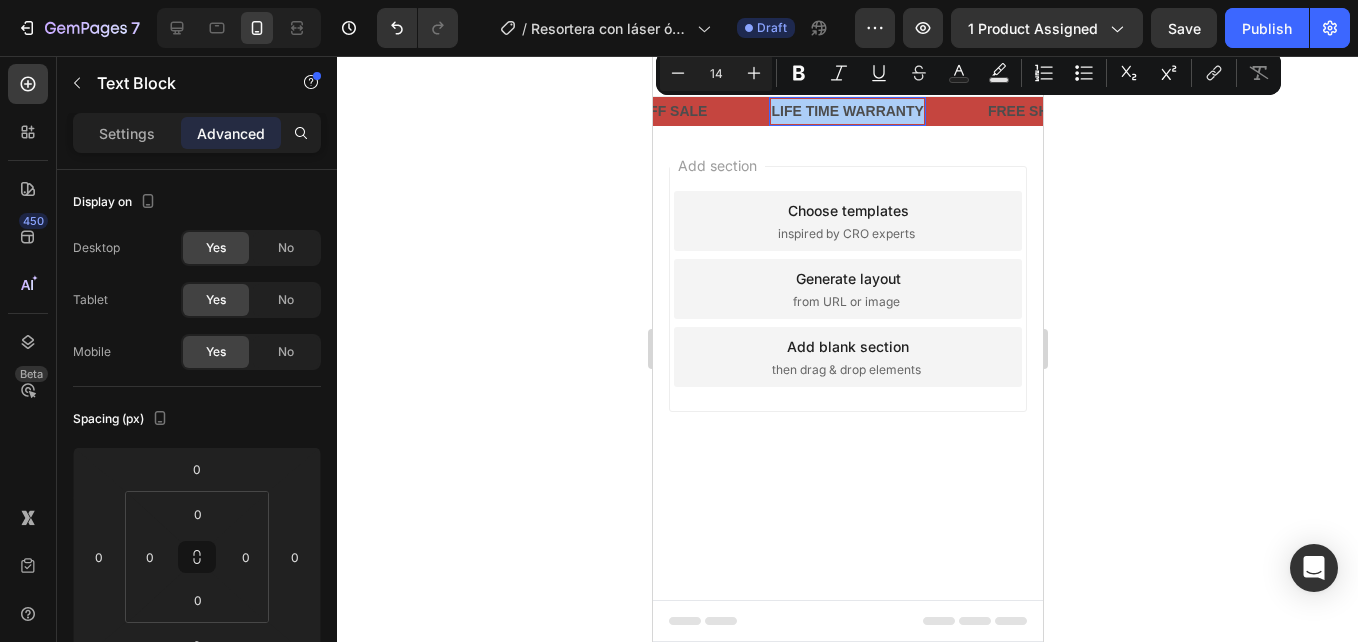 click 